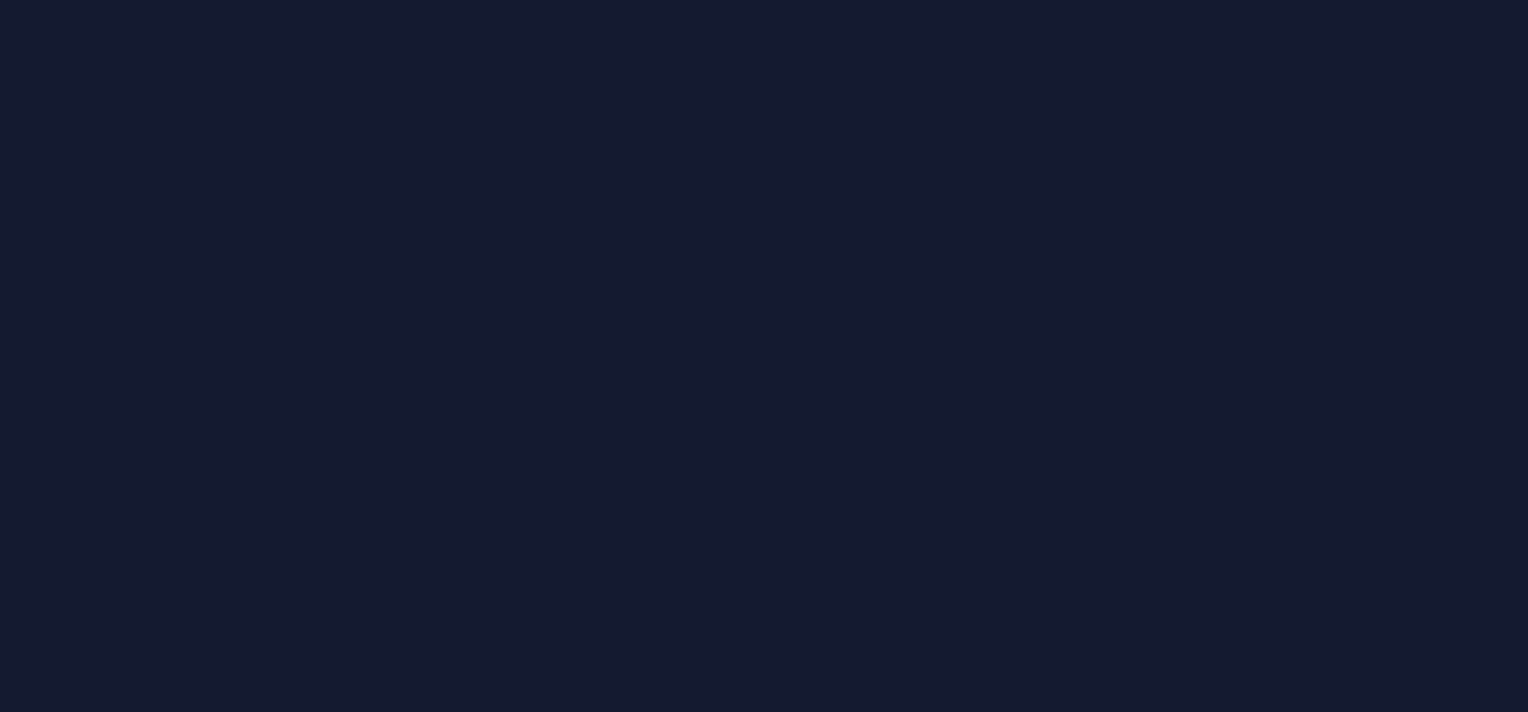 scroll, scrollTop: 0, scrollLeft: 0, axis: both 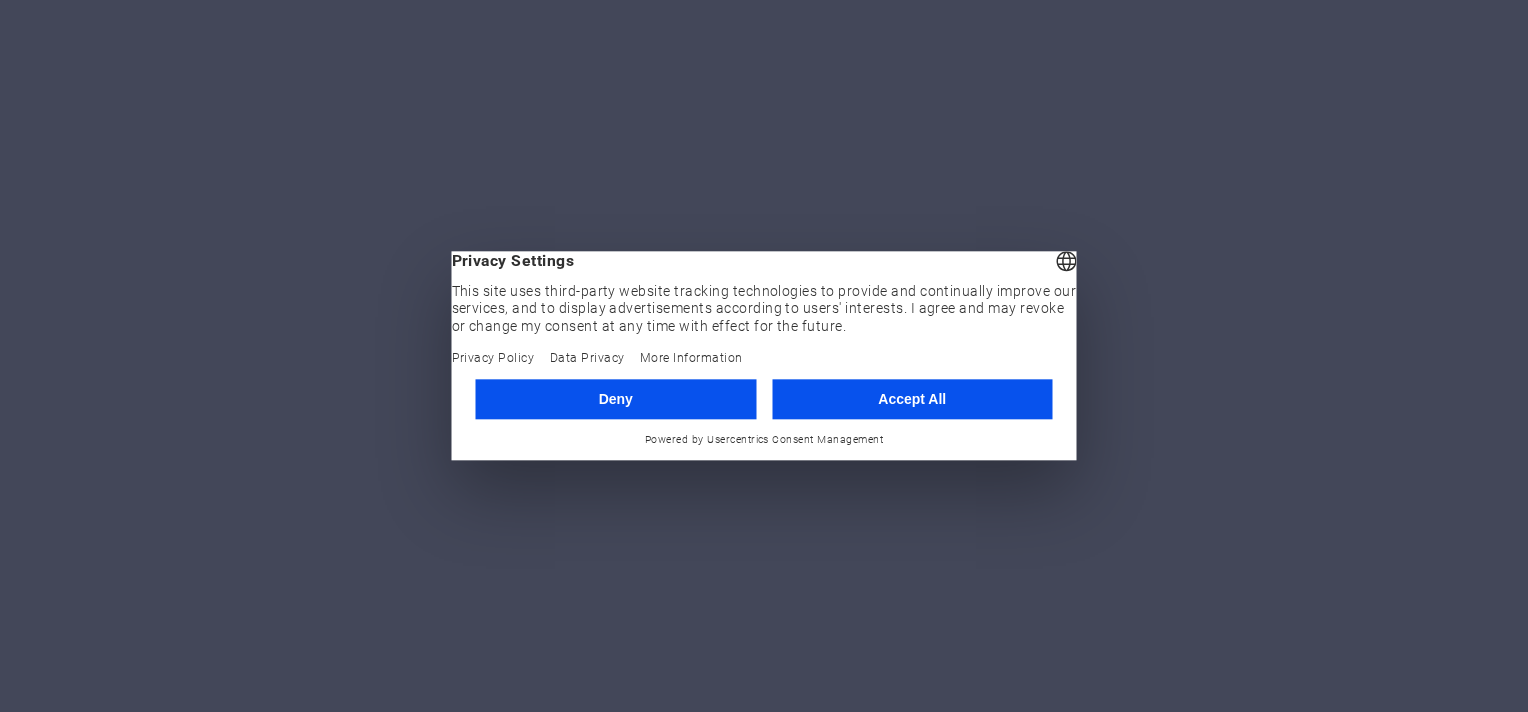 click on "Deny
Accept All
Powered by Usercentrics Consent Management" at bounding box center [764, 414] 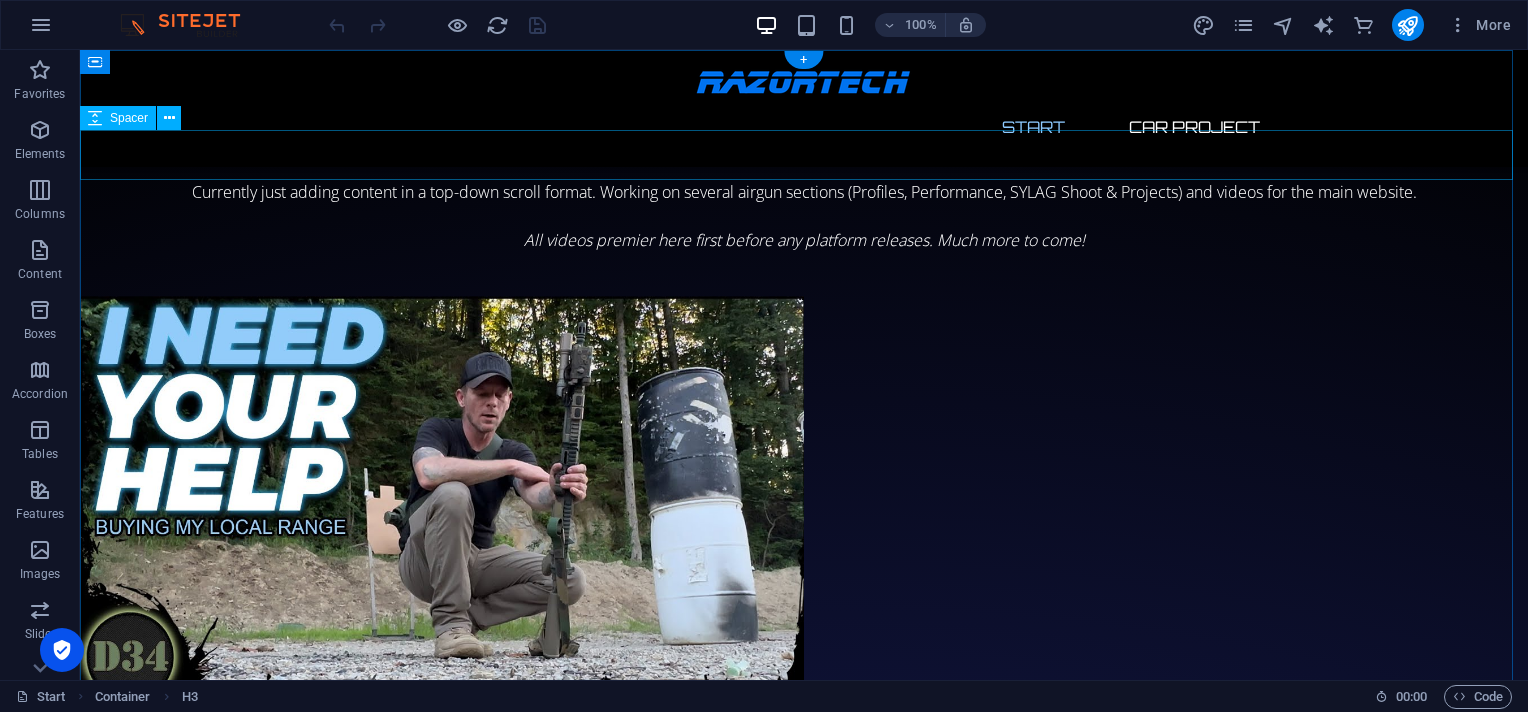 scroll, scrollTop: 0, scrollLeft: 0, axis: both 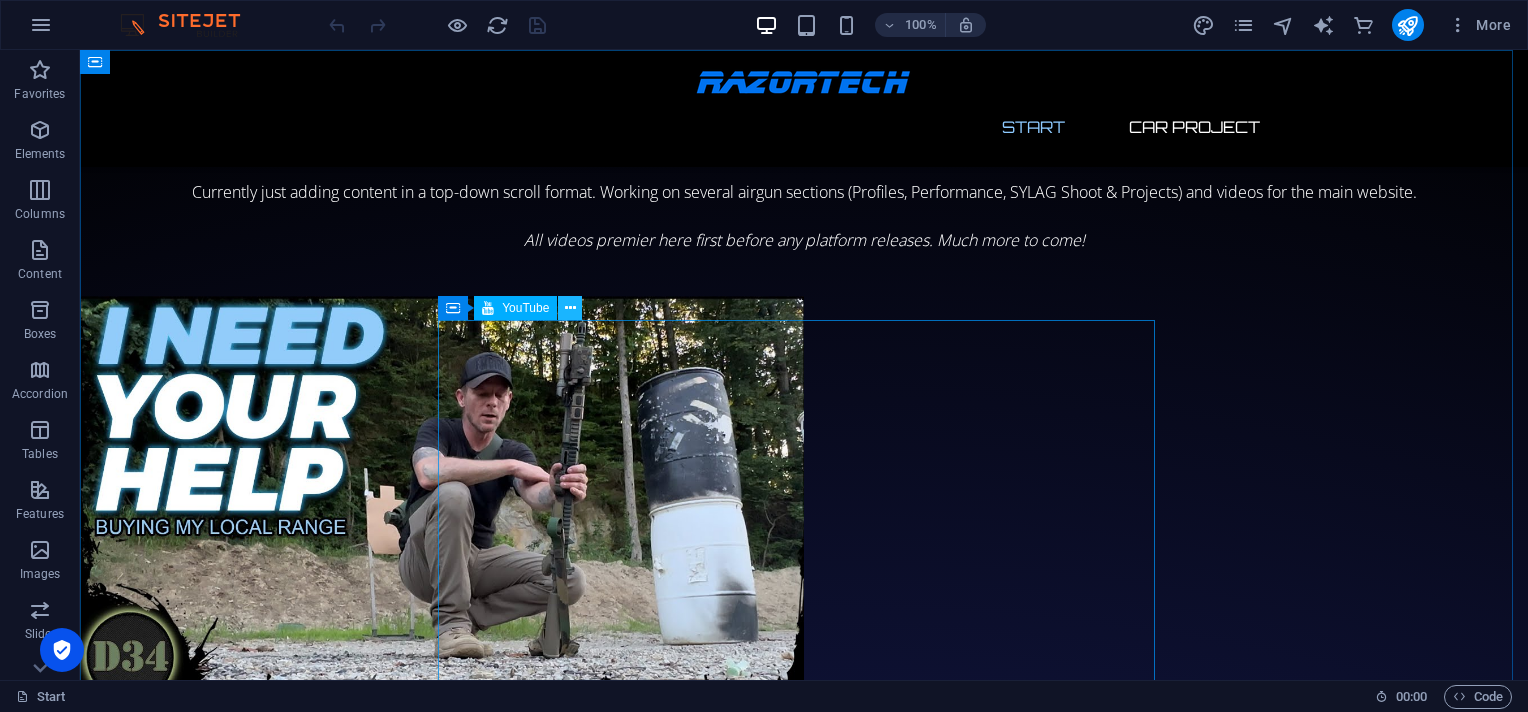 click at bounding box center [570, 308] 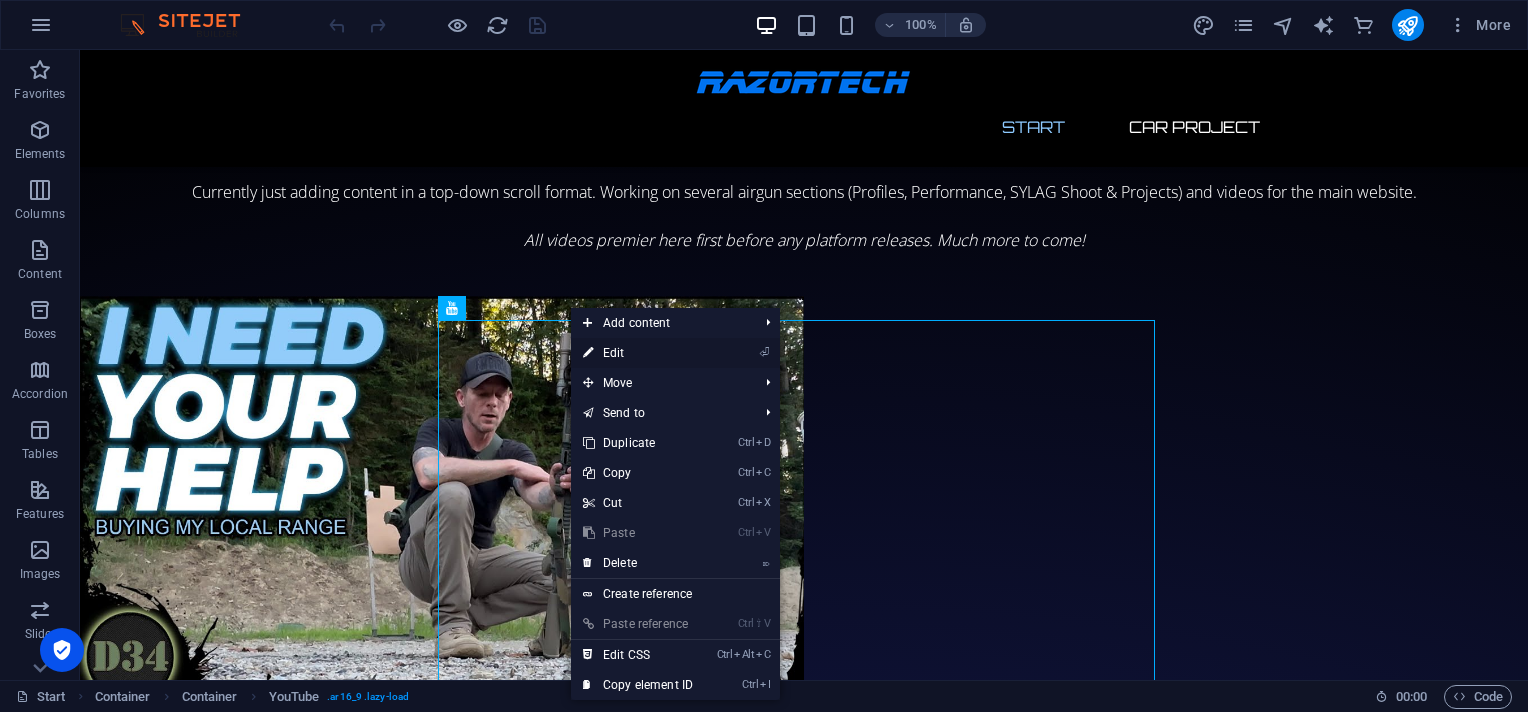 click on "⏎  Edit" at bounding box center [638, 353] 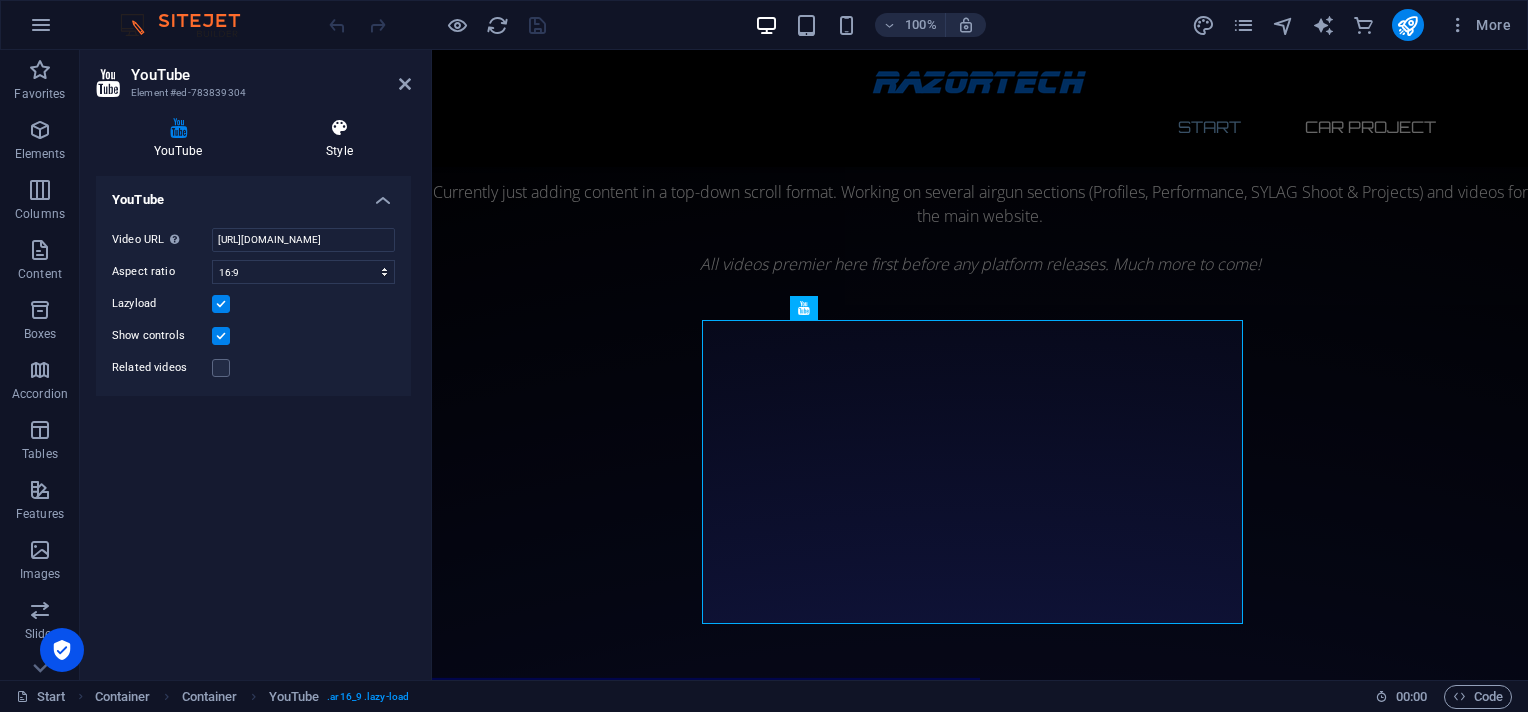 click on "Style" at bounding box center [339, 139] 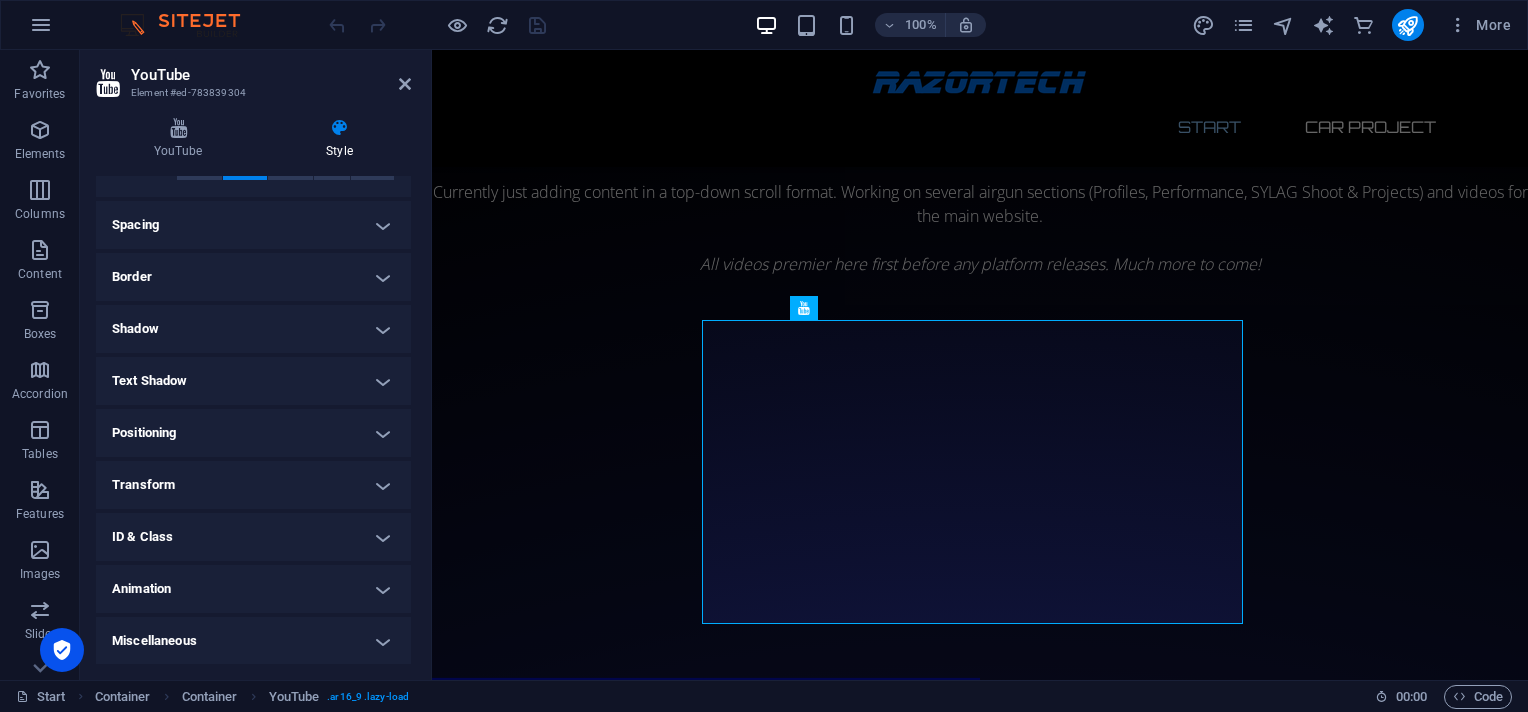 scroll, scrollTop: 0, scrollLeft: 0, axis: both 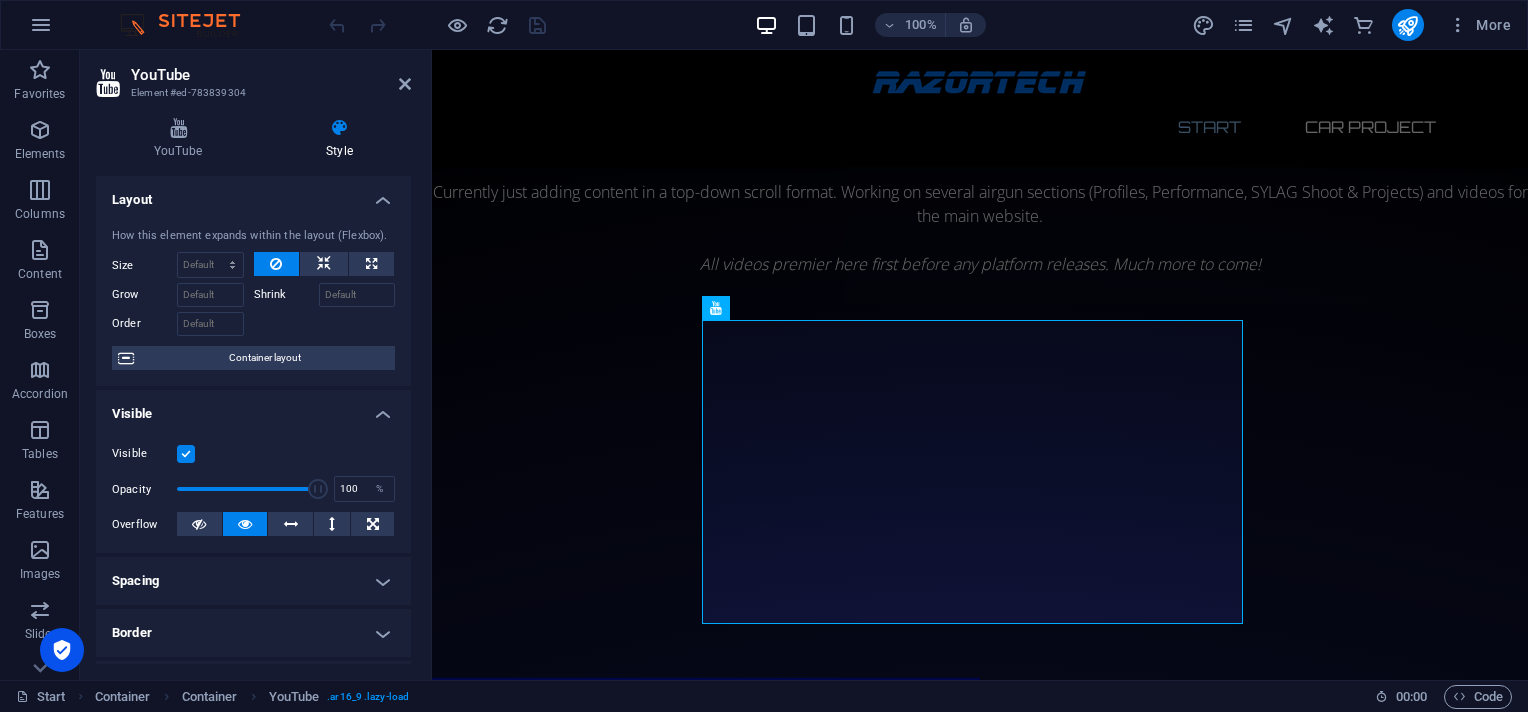 click on "Style" at bounding box center (339, 139) 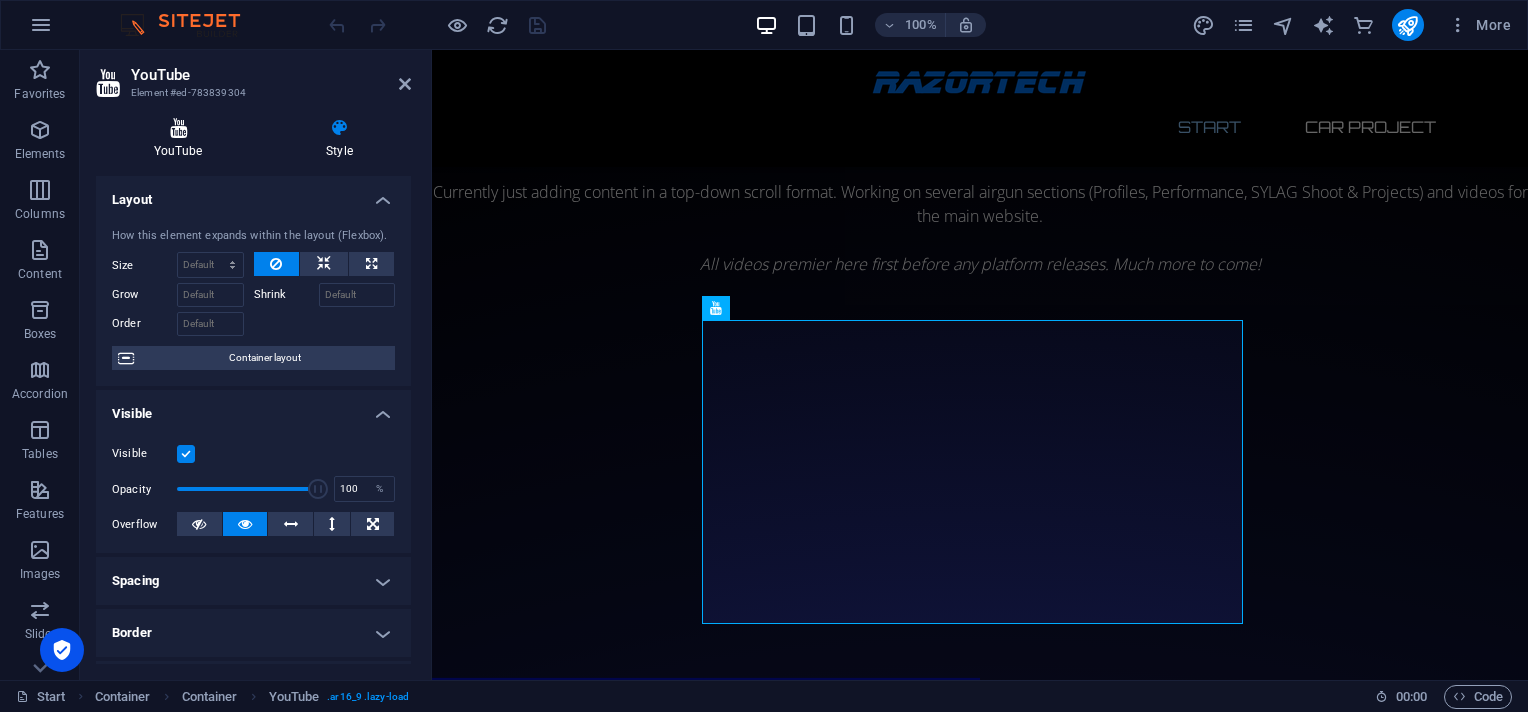 click on "YouTube" at bounding box center [182, 139] 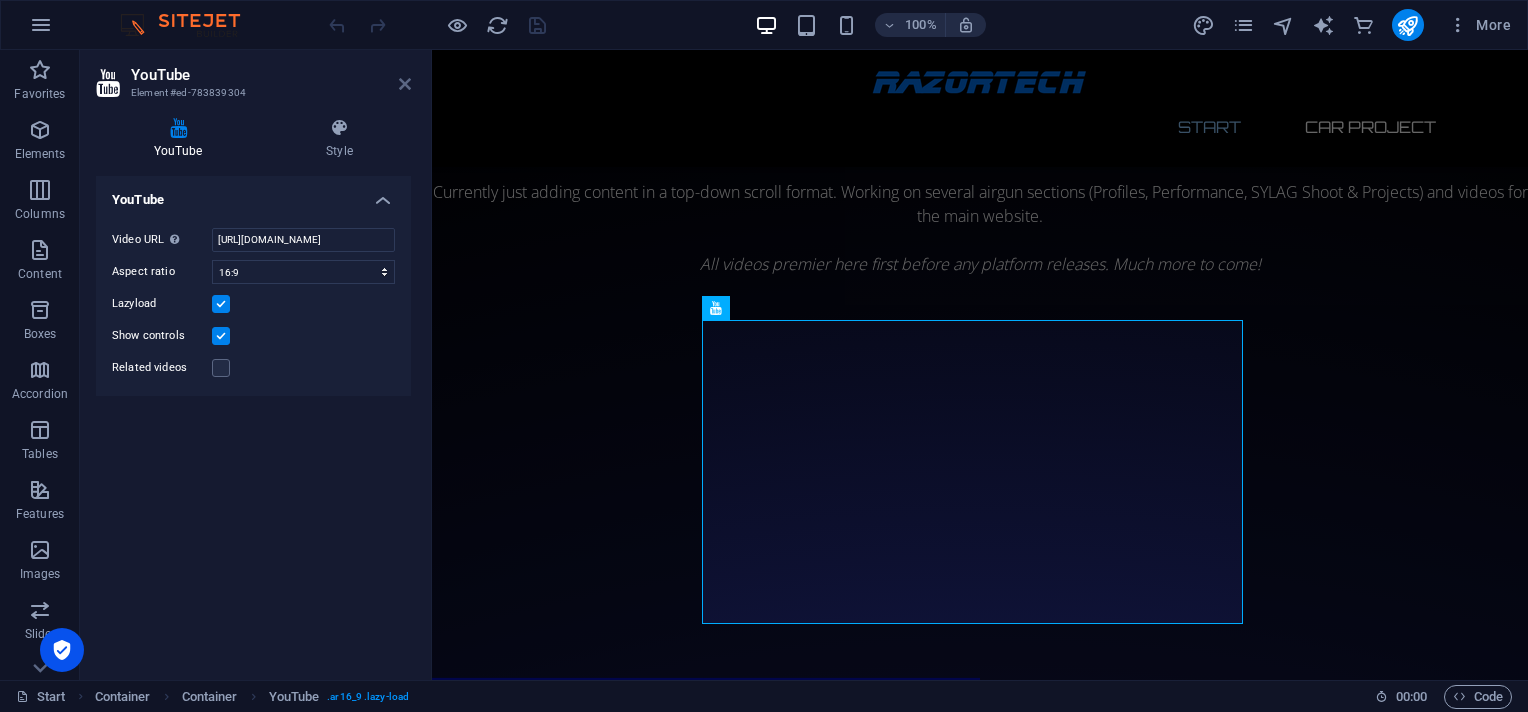 click at bounding box center (405, 84) 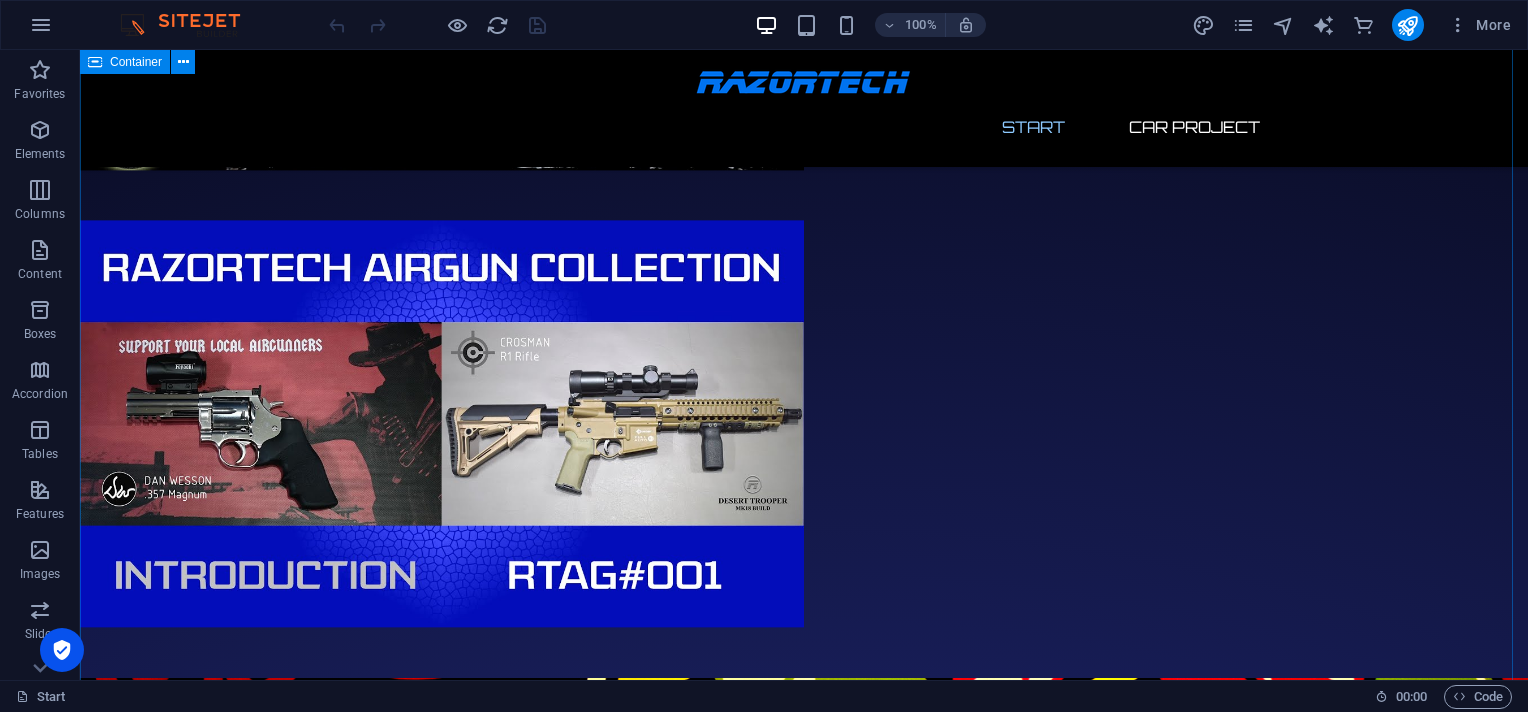 scroll, scrollTop: 400, scrollLeft: 0, axis: vertical 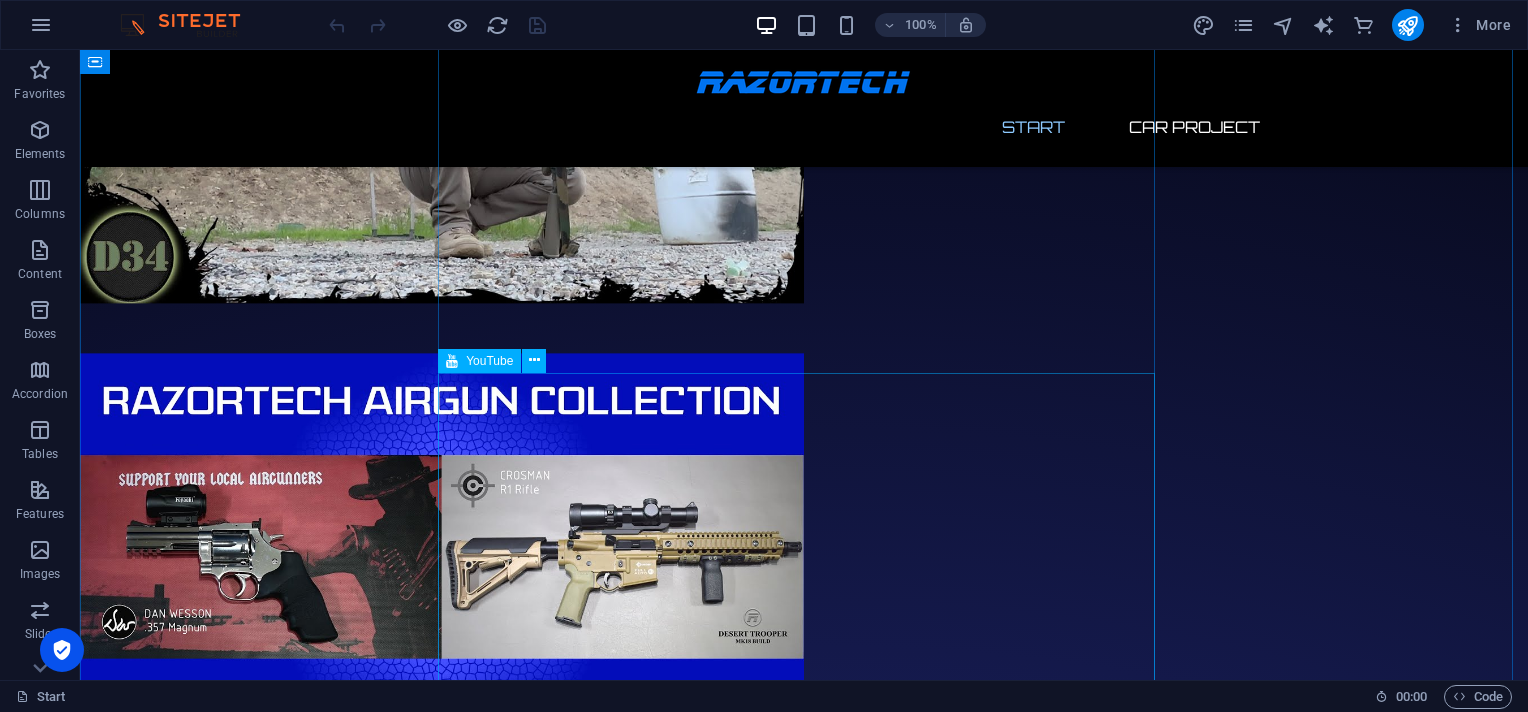 click at bounding box center [442, 556] 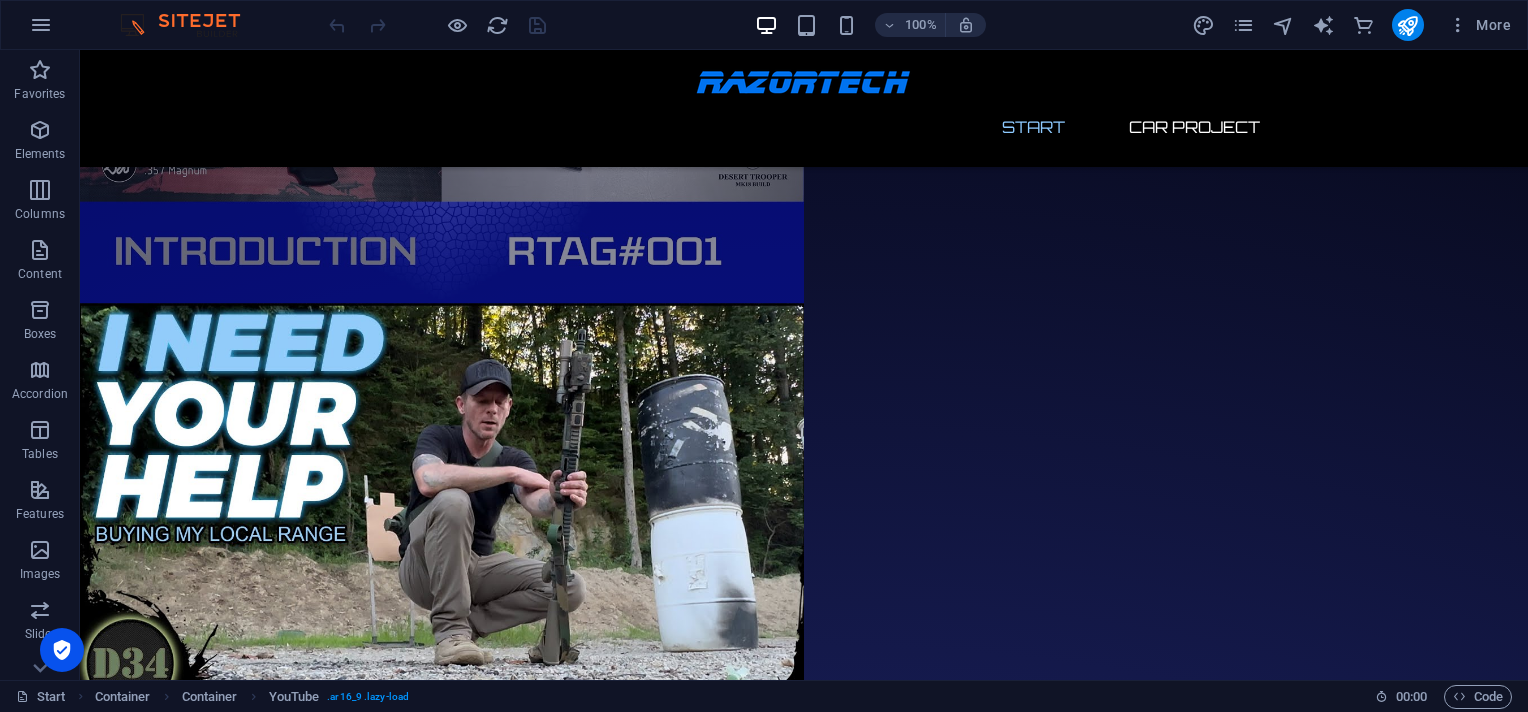 scroll, scrollTop: 802, scrollLeft: 0, axis: vertical 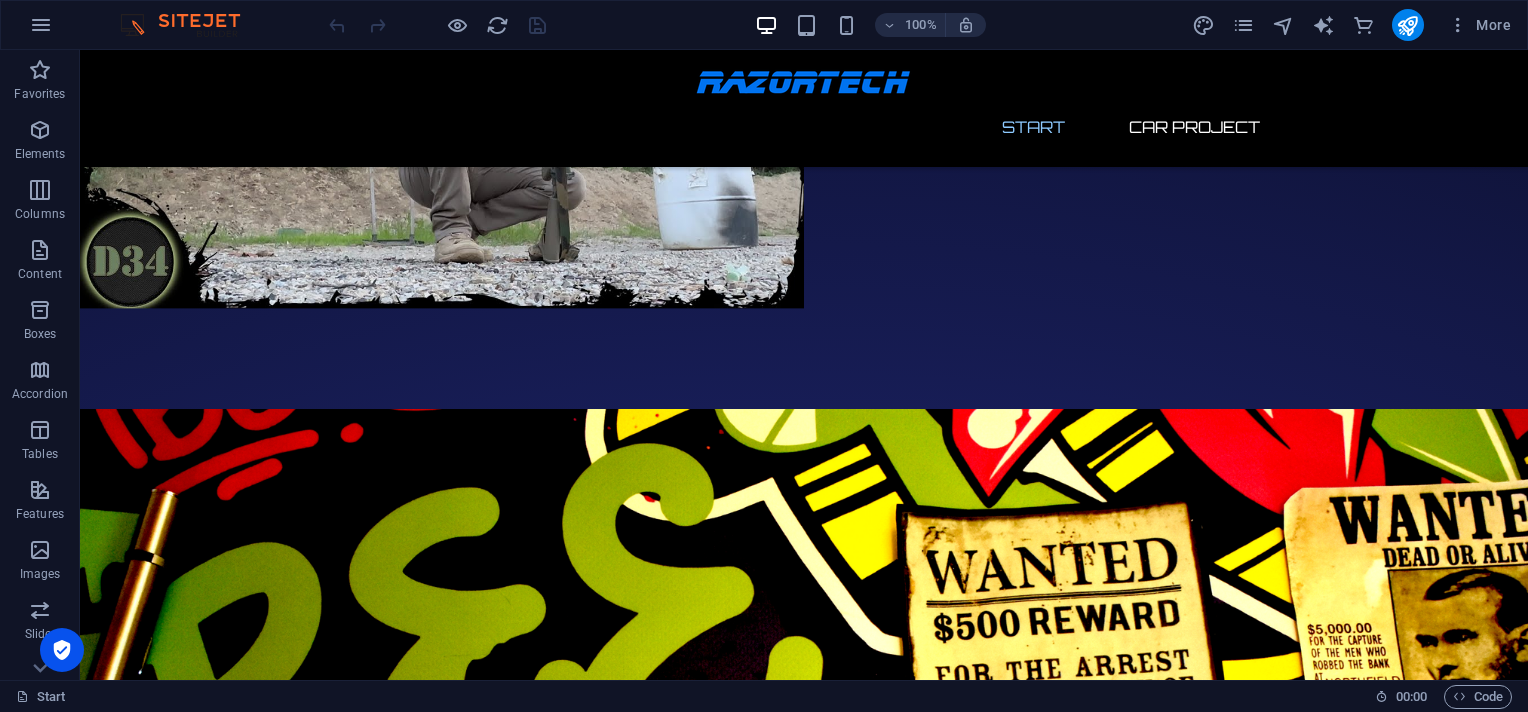 drag, startPoint x: 571, startPoint y: 390, endPoint x: 583, endPoint y: 207, distance: 183.39302 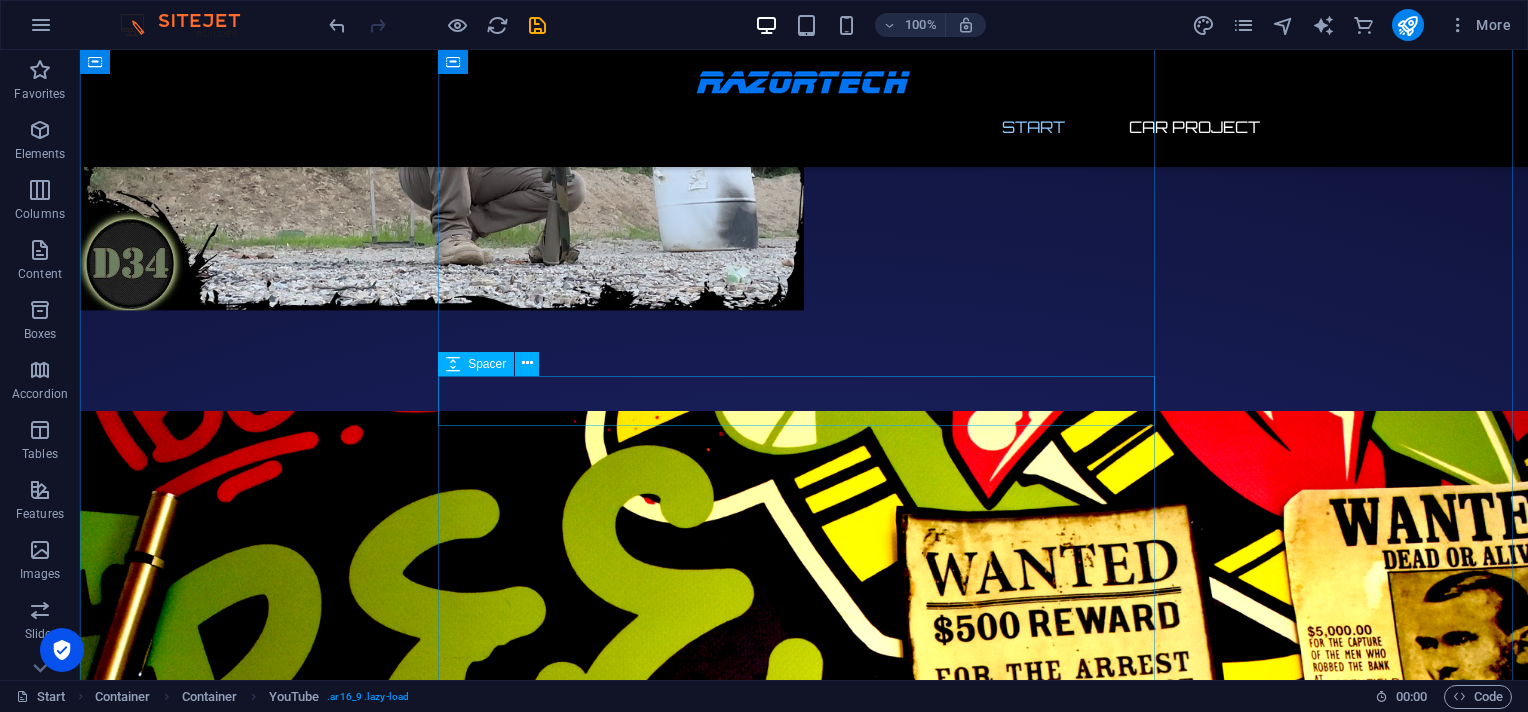 scroll, scrollTop: 666, scrollLeft: 0, axis: vertical 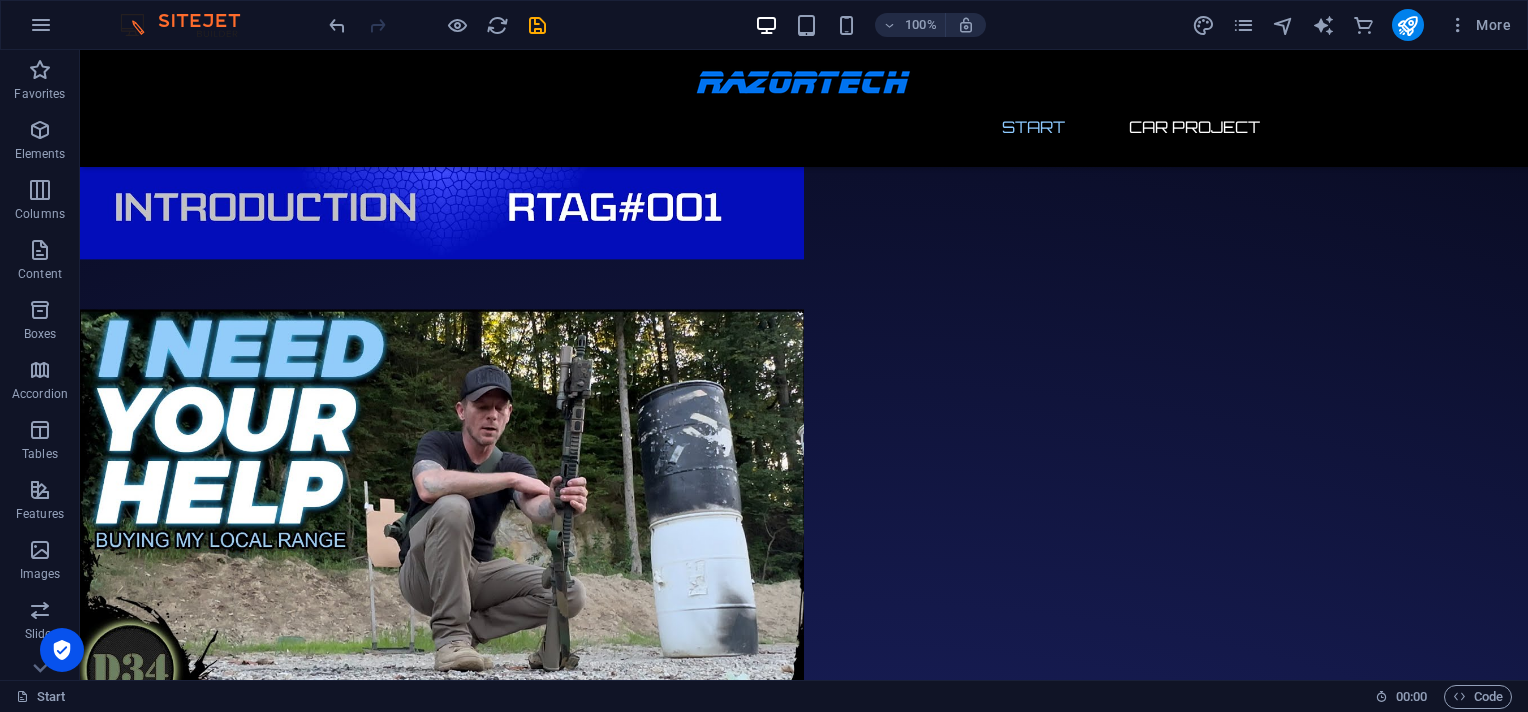 drag, startPoint x: 639, startPoint y: 486, endPoint x: 673, endPoint y: 301, distance: 188.09837 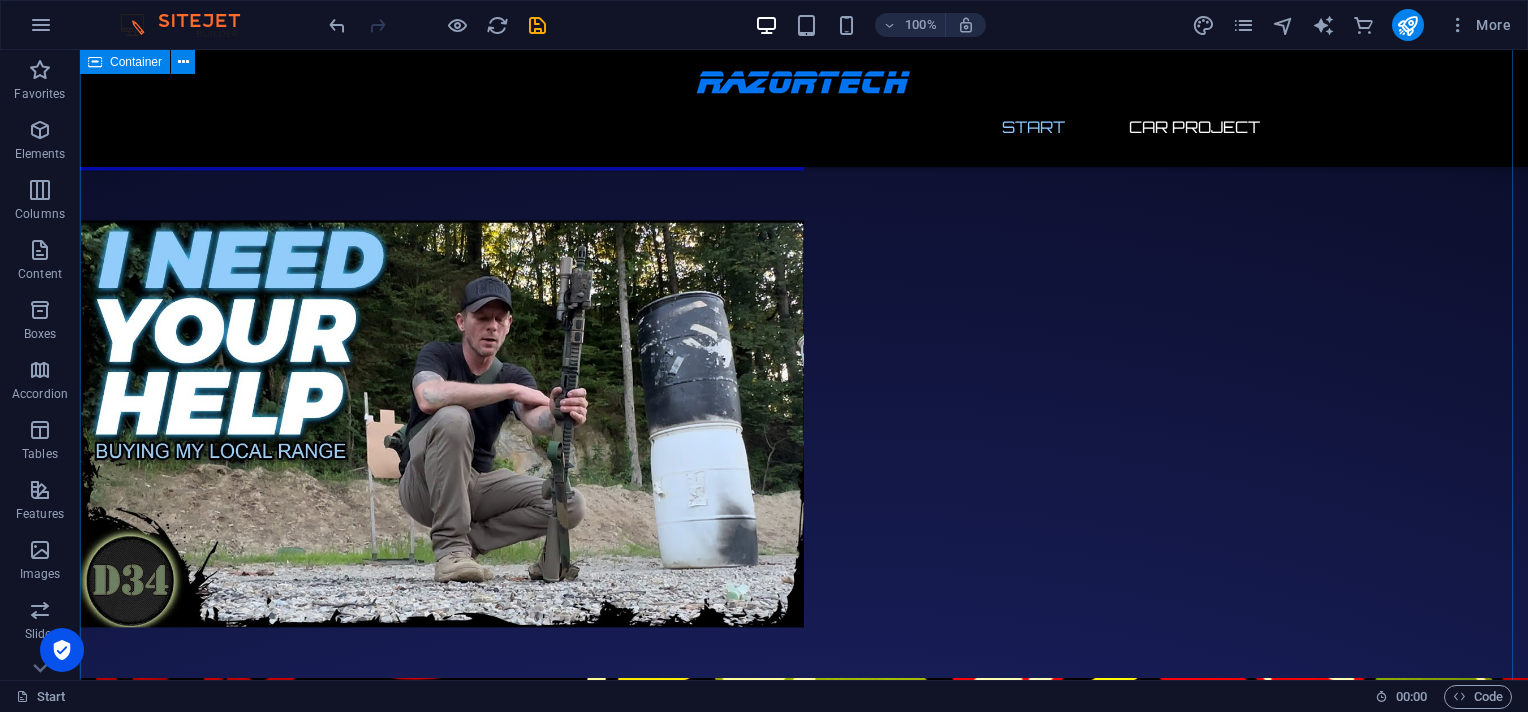 scroll, scrollTop: 0, scrollLeft: 0, axis: both 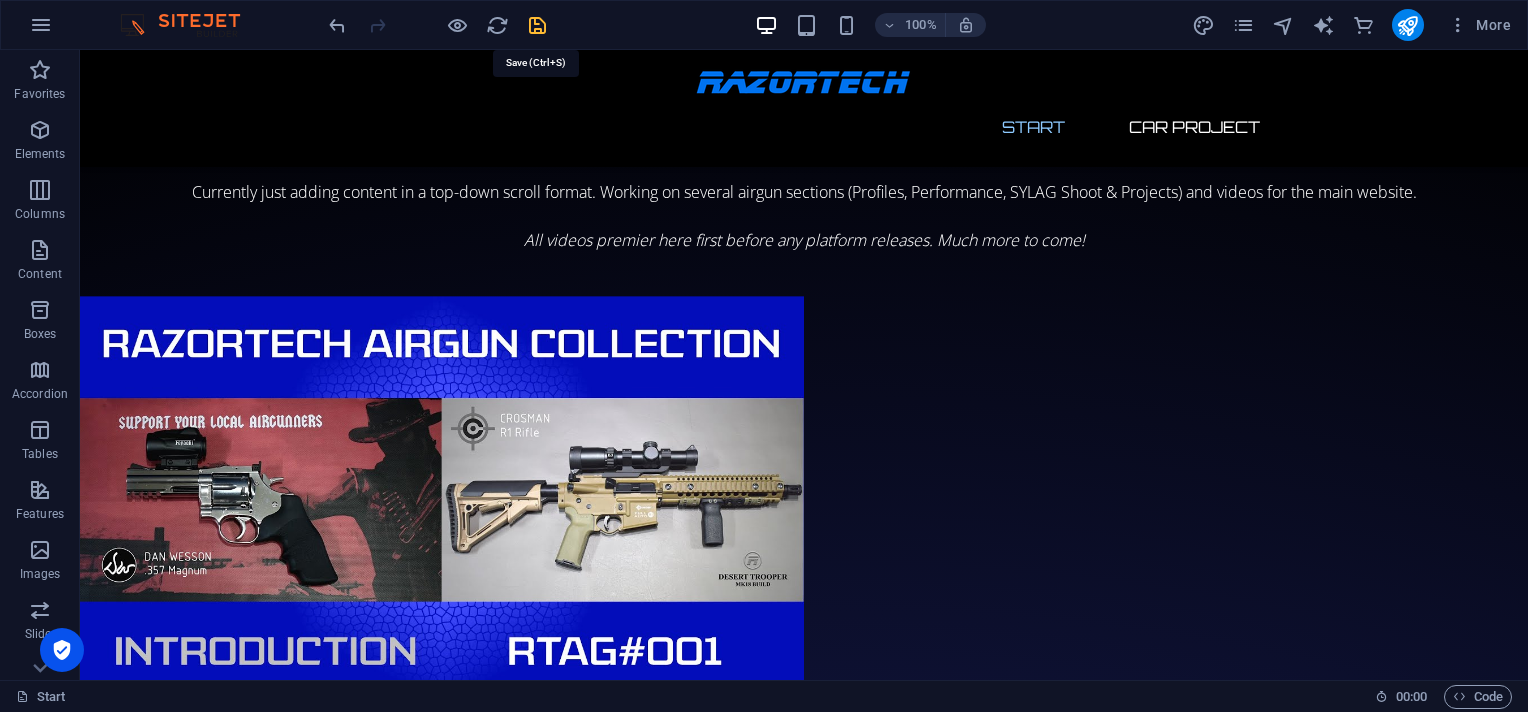 click at bounding box center [537, 25] 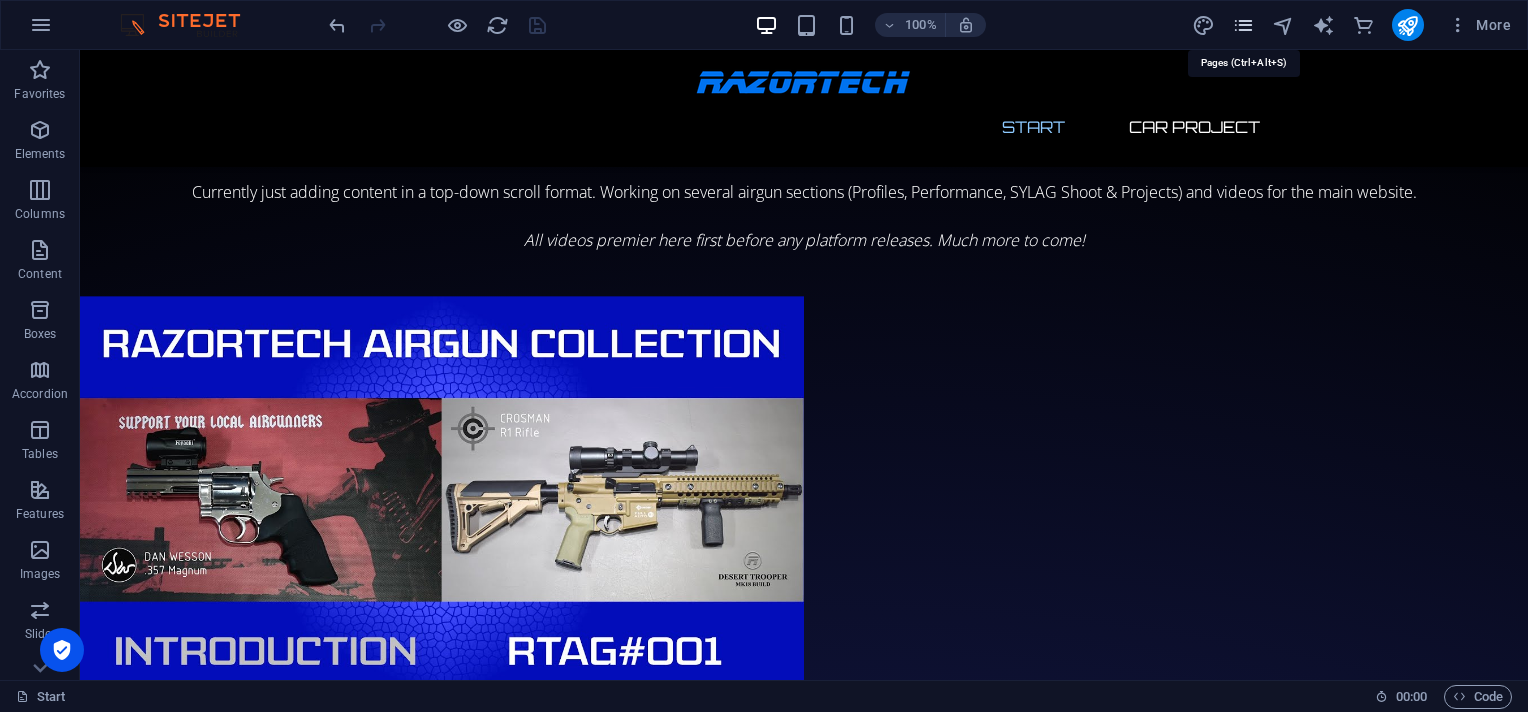 click at bounding box center [1243, 25] 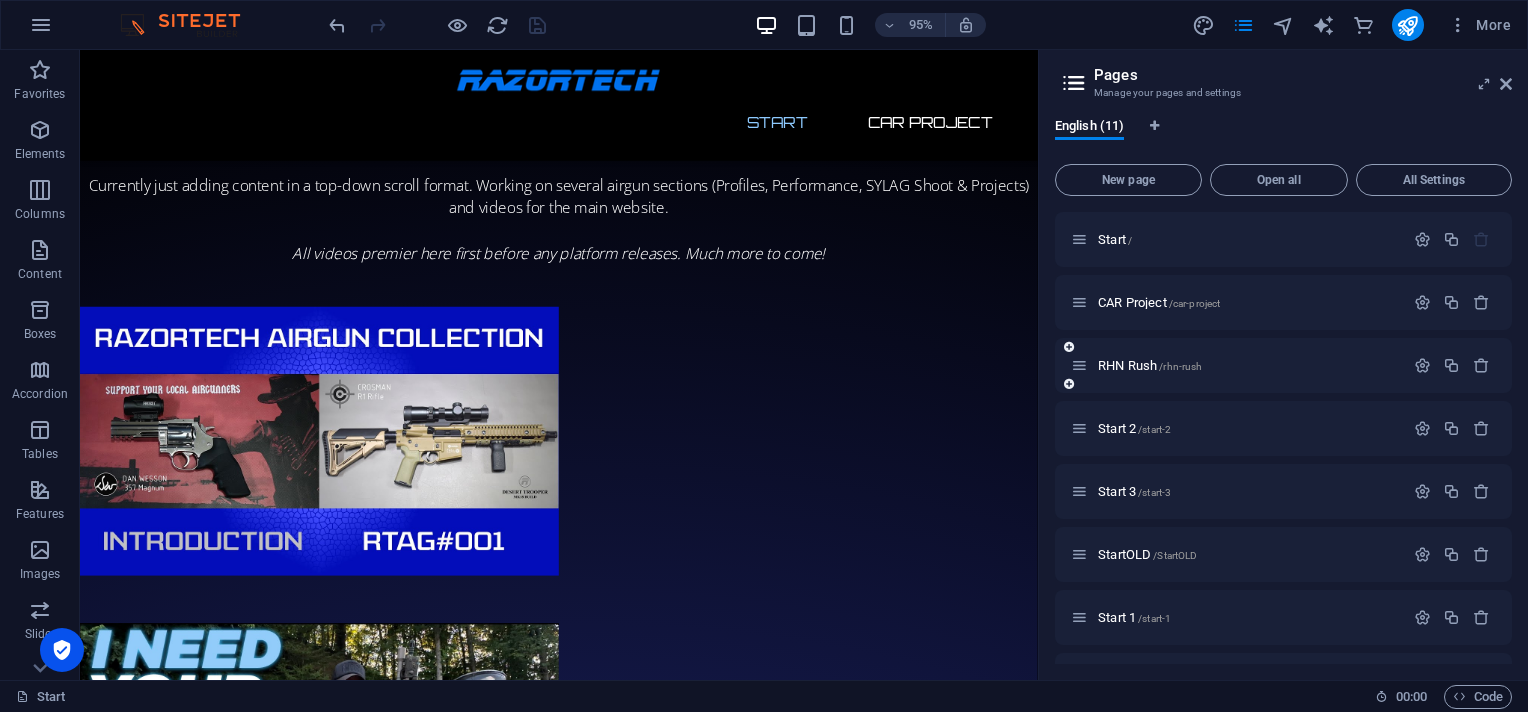 click at bounding box center (1079, 365) 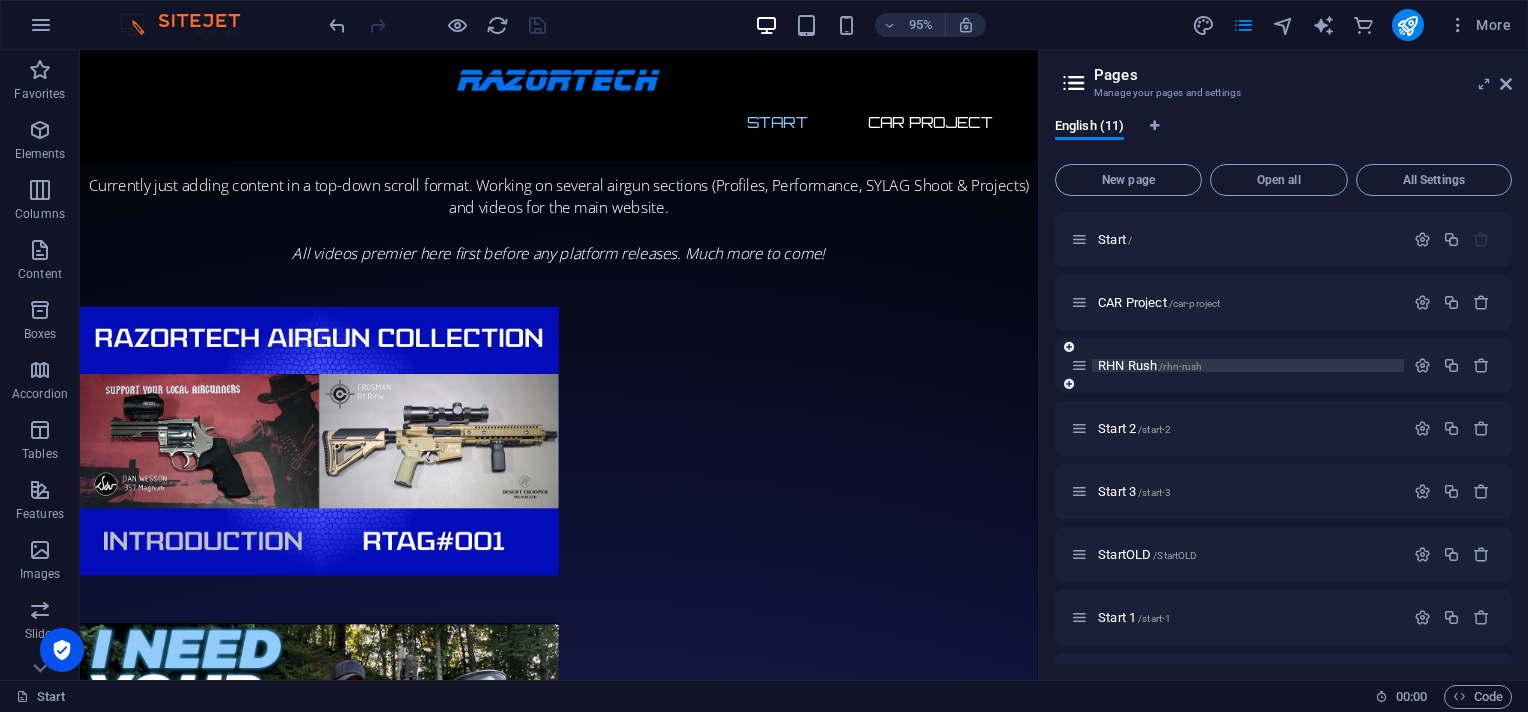 click on "RHN Rush  /rhn-rush" at bounding box center [1150, 365] 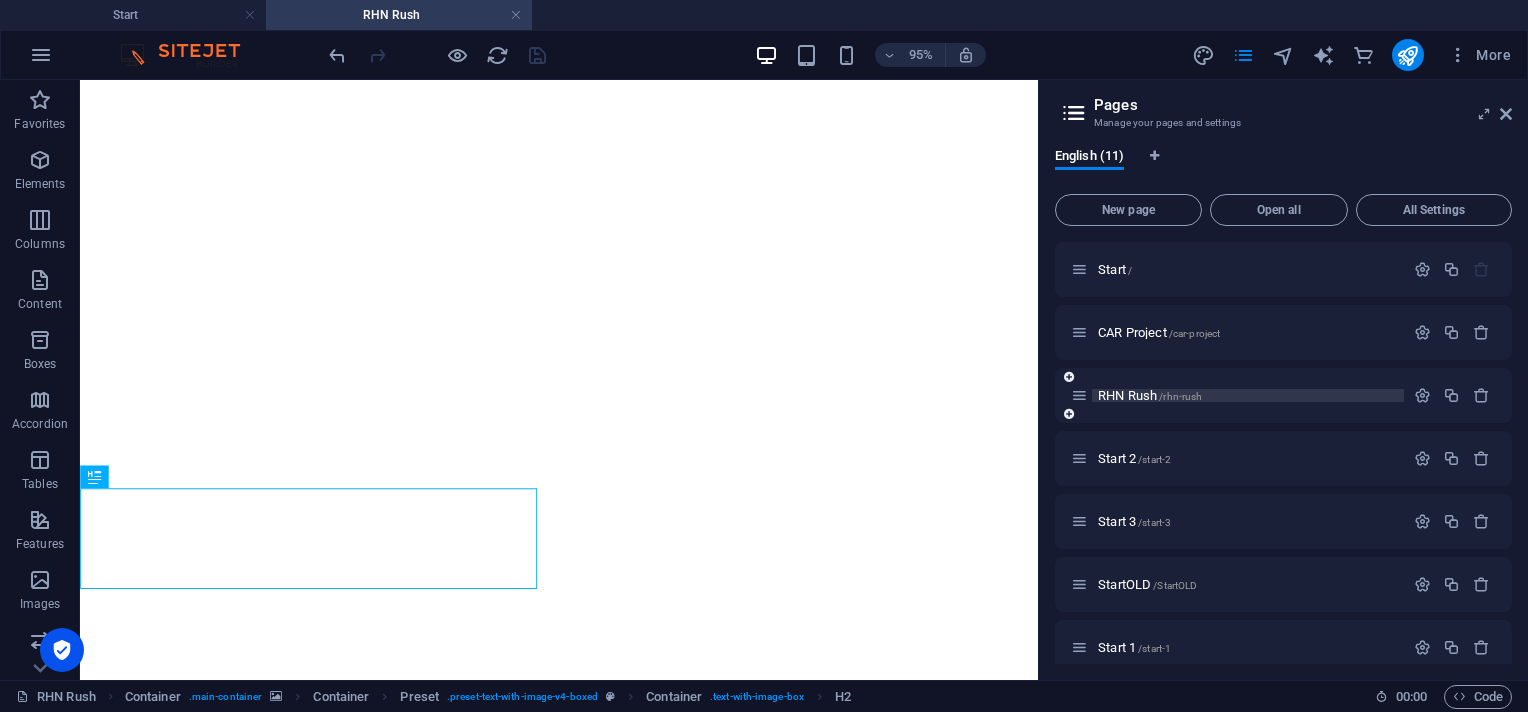 scroll, scrollTop: 0, scrollLeft: 0, axis: both 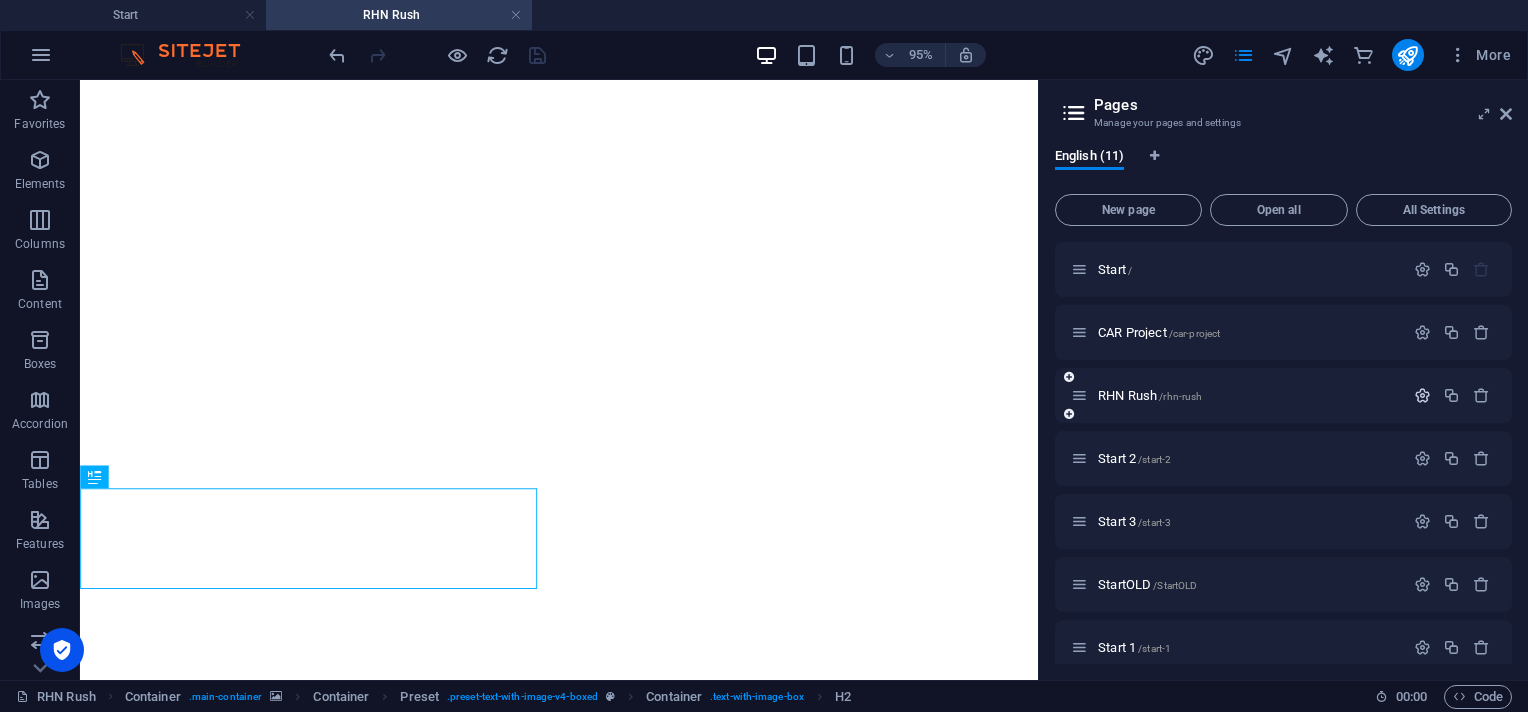 click at bounding box center [1422, 395] 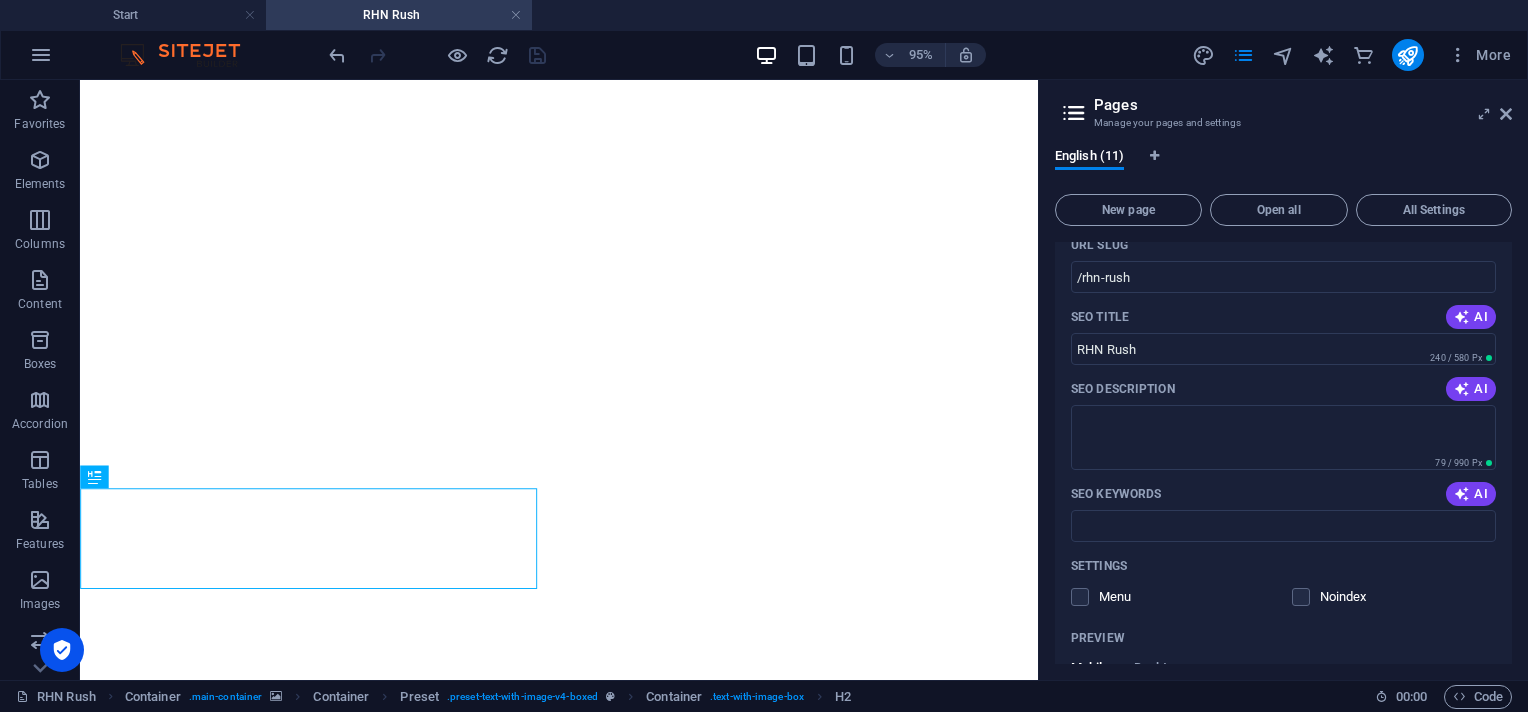 scroll, scrollTop: 400, scrollLeft: 0, axis: vertical 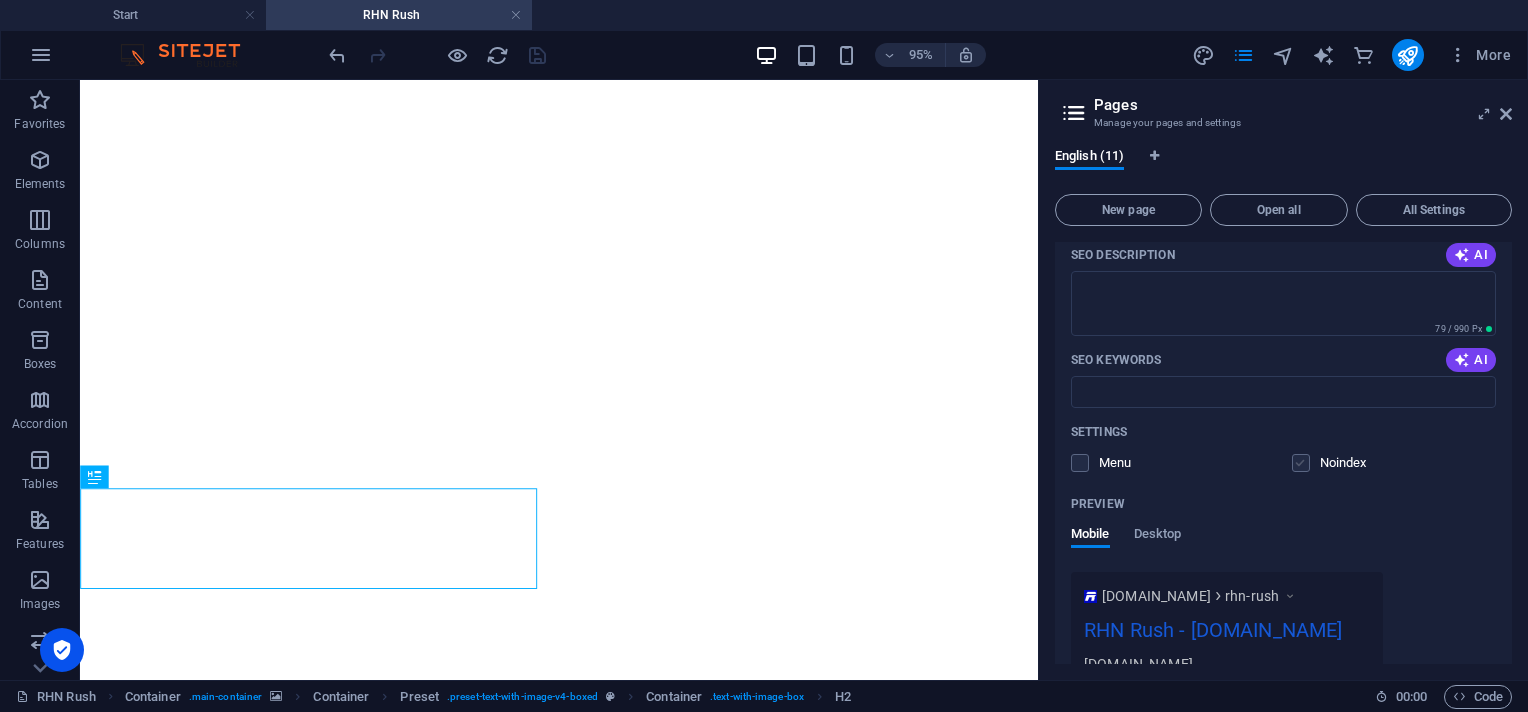 click at bounding box center [1301, 463] 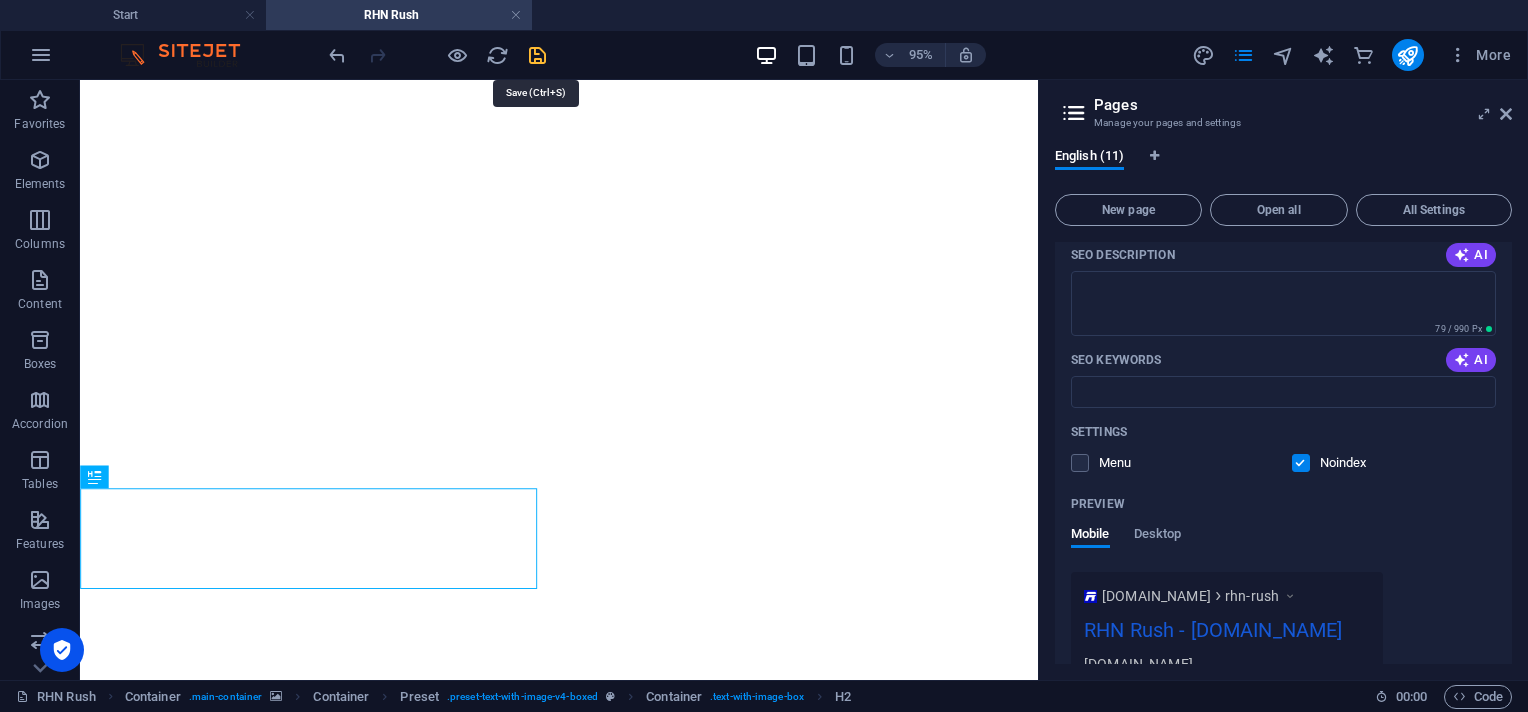 click at bounding box center [537, 55] 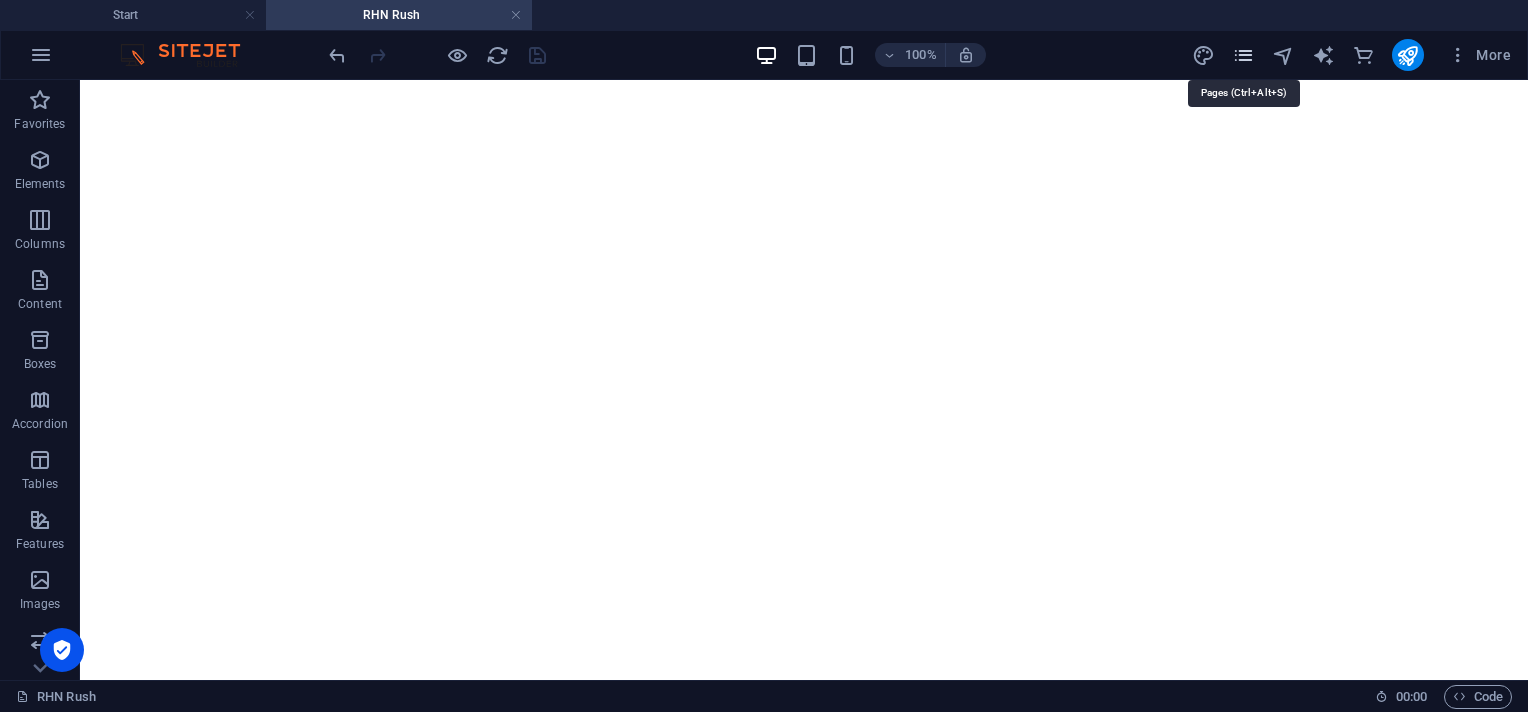 click at bounding box center (1243, 55) 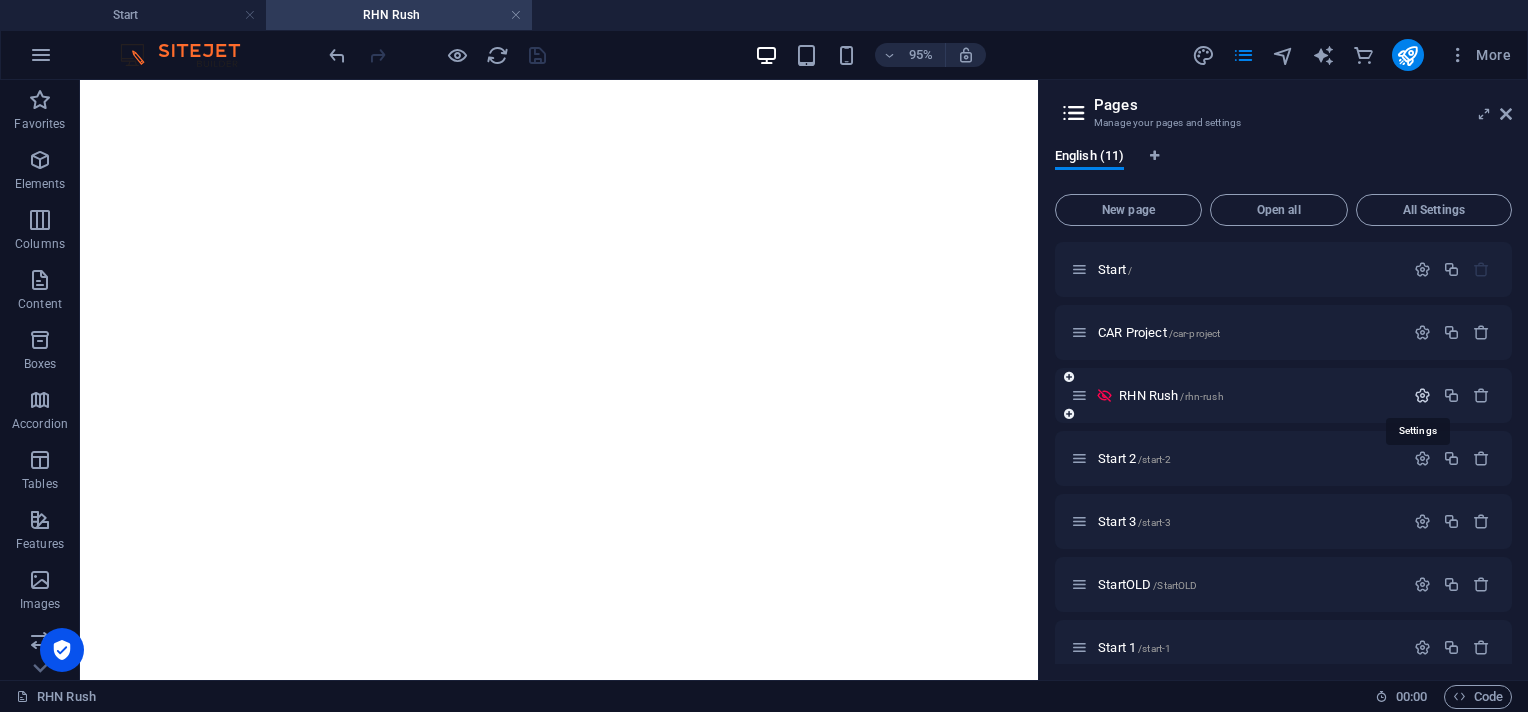 click at bounding box center (1422, 395) 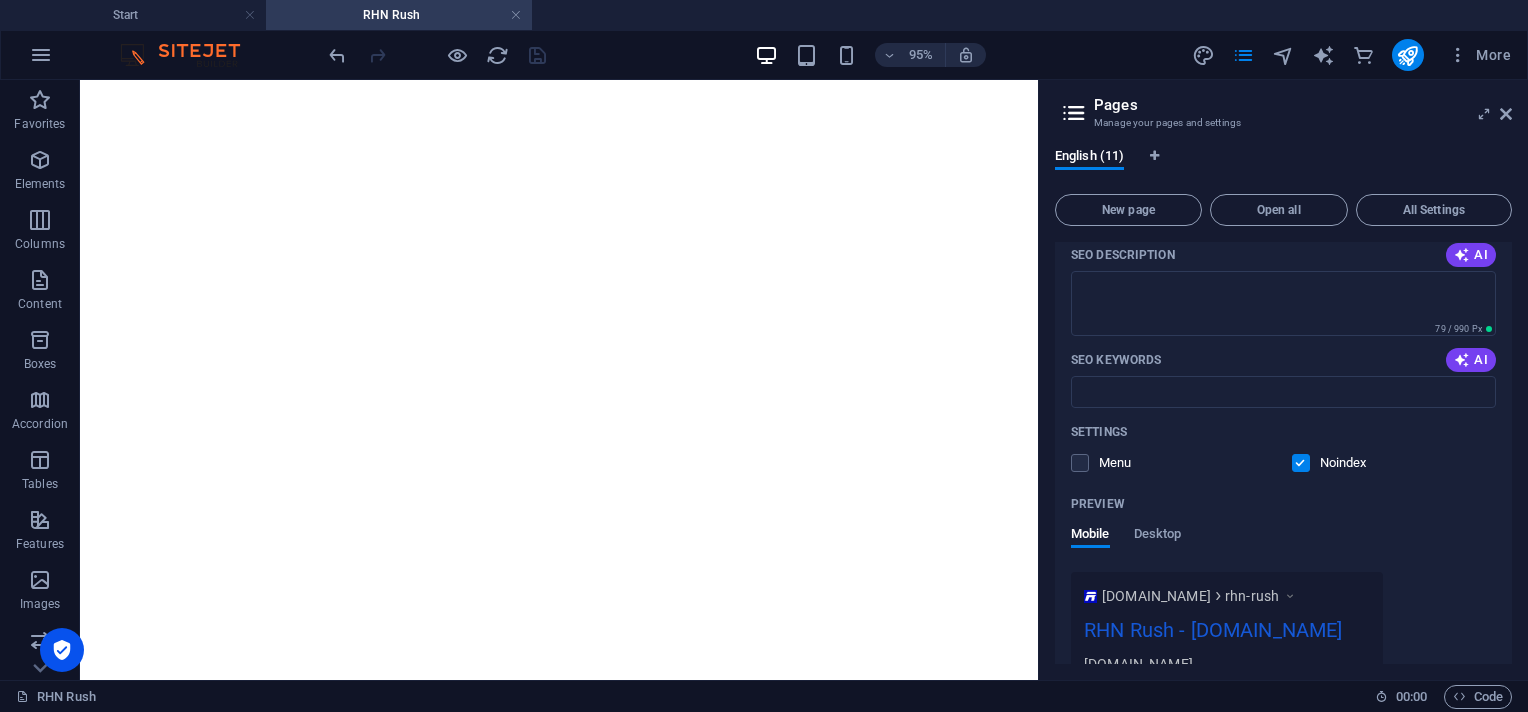 scroll, scrollTop: 533, scrollLeft: 0, axis: vertical 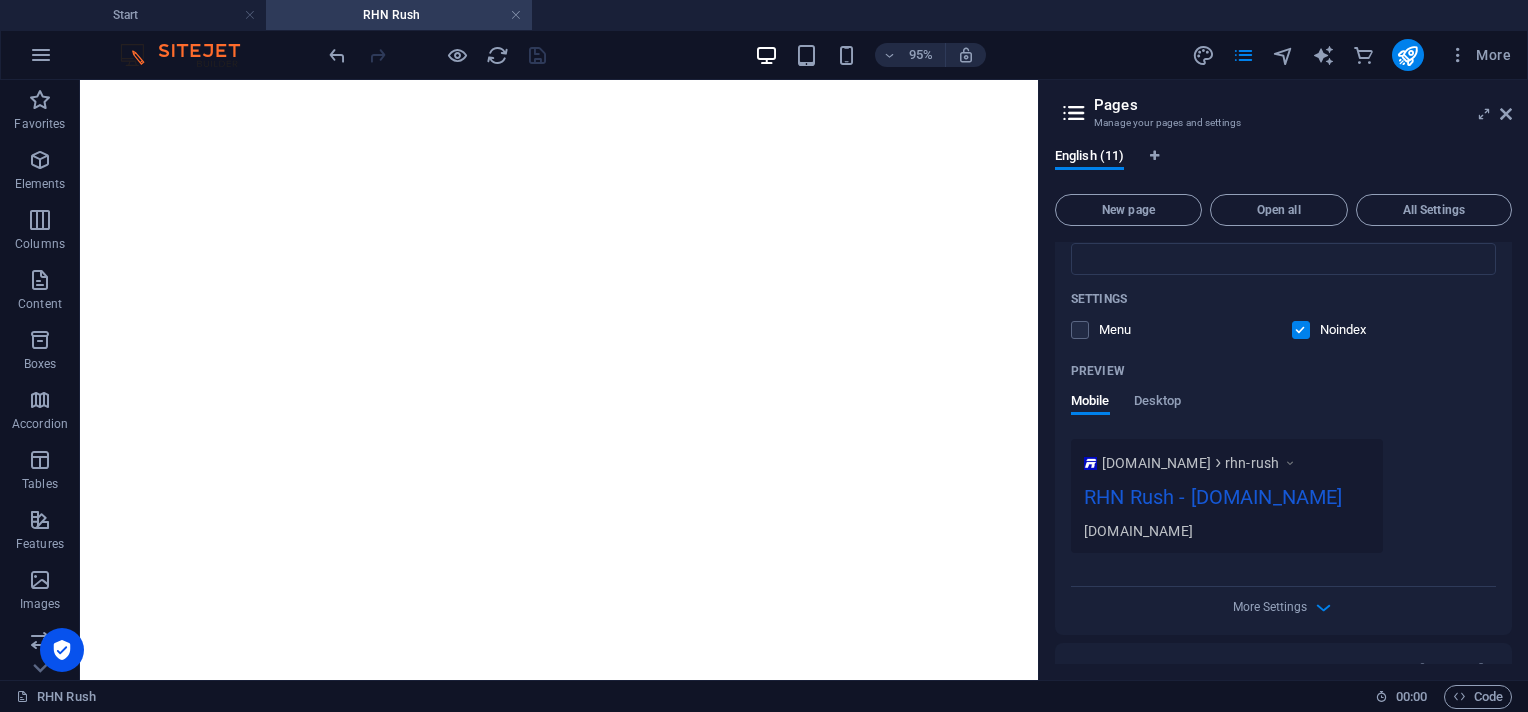 click at bounding box center (1301, 330) 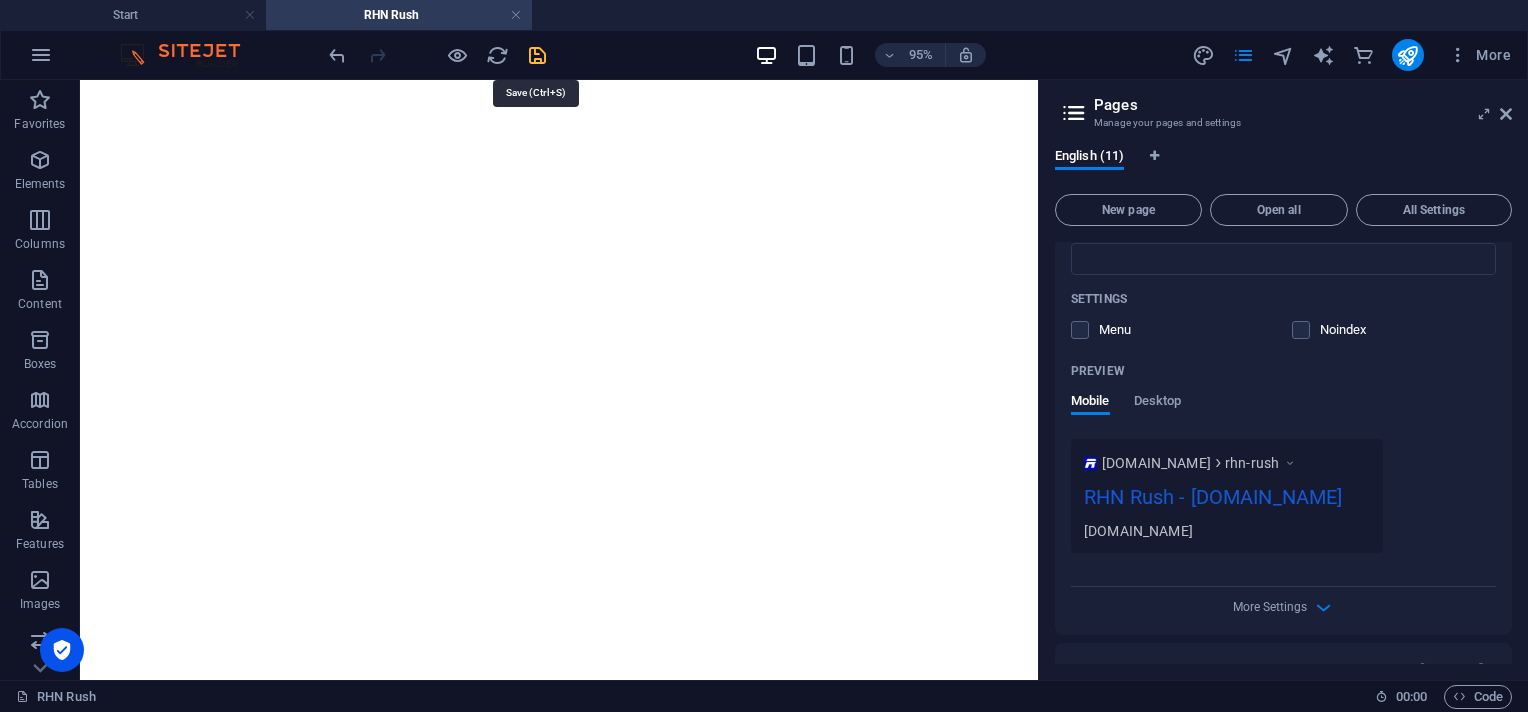 click at bounding box center (537, 55) 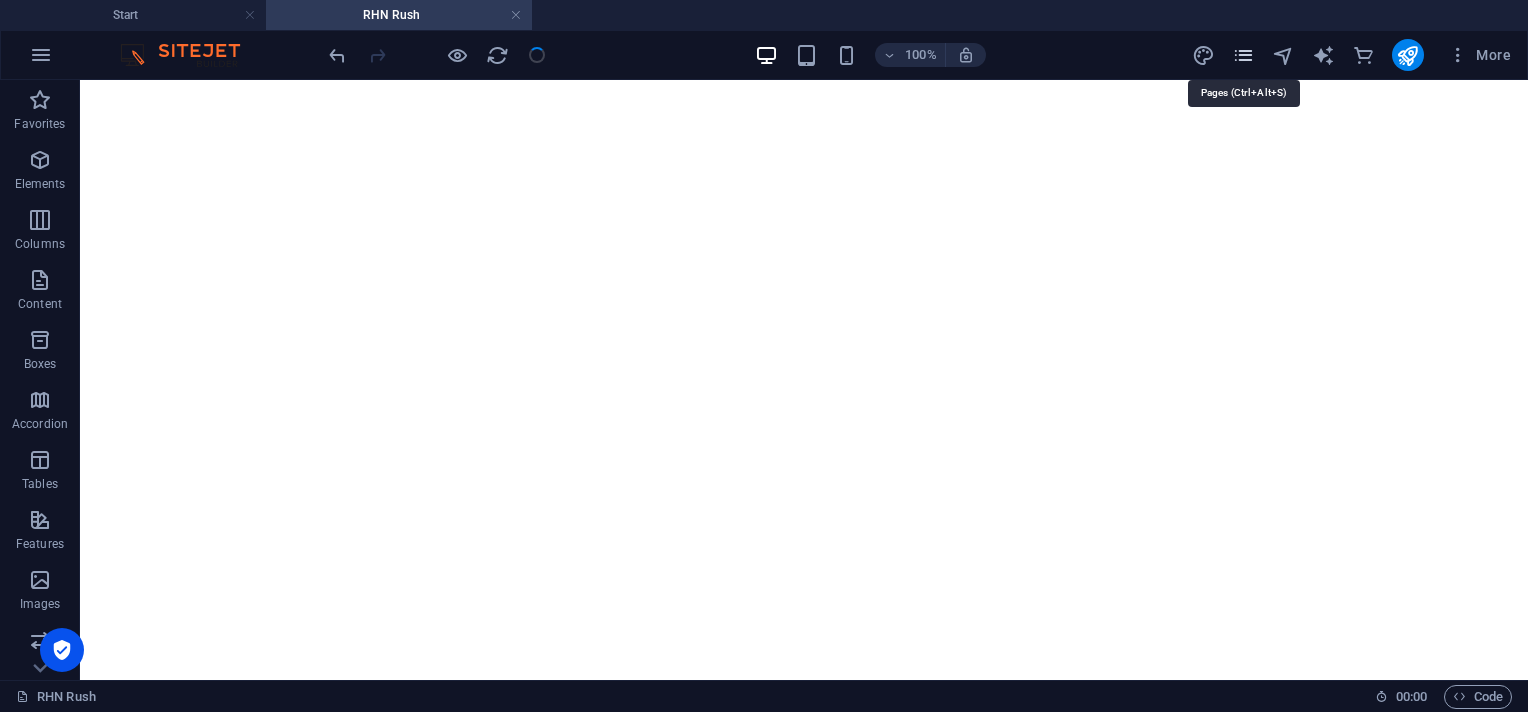 click at bounding box center (1243, 55) 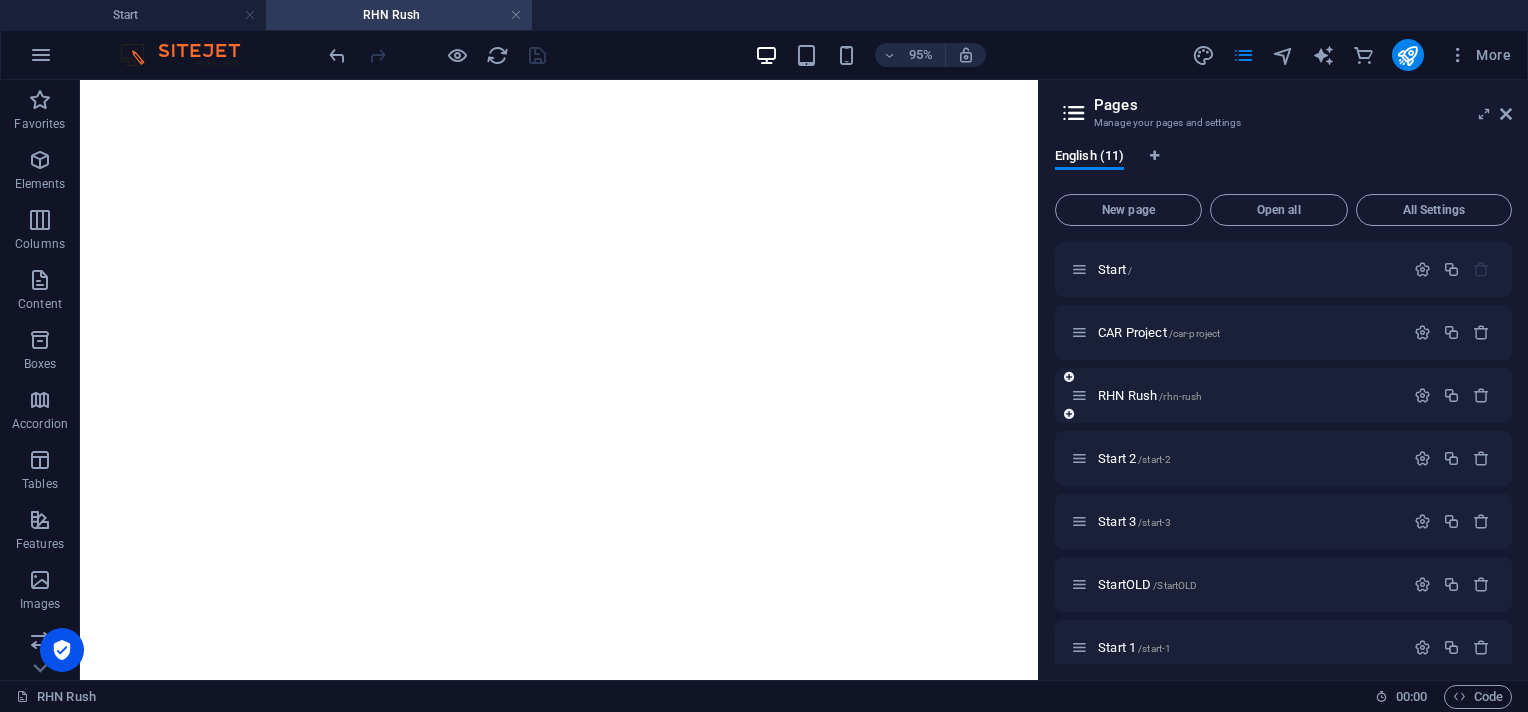 scroll, scrollTop: 270, scrollLeft: 0, axis: vertical 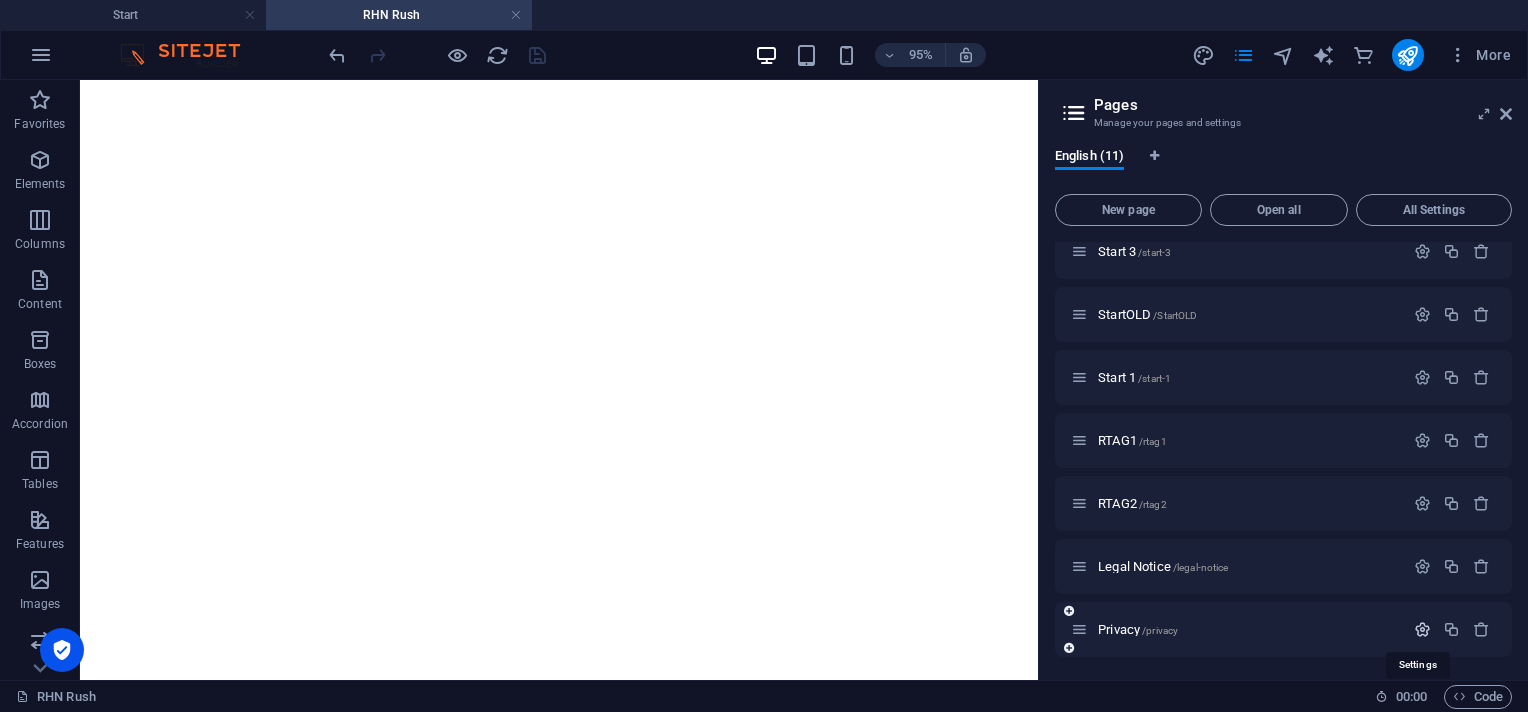 click at bounding box center [1422, 629] 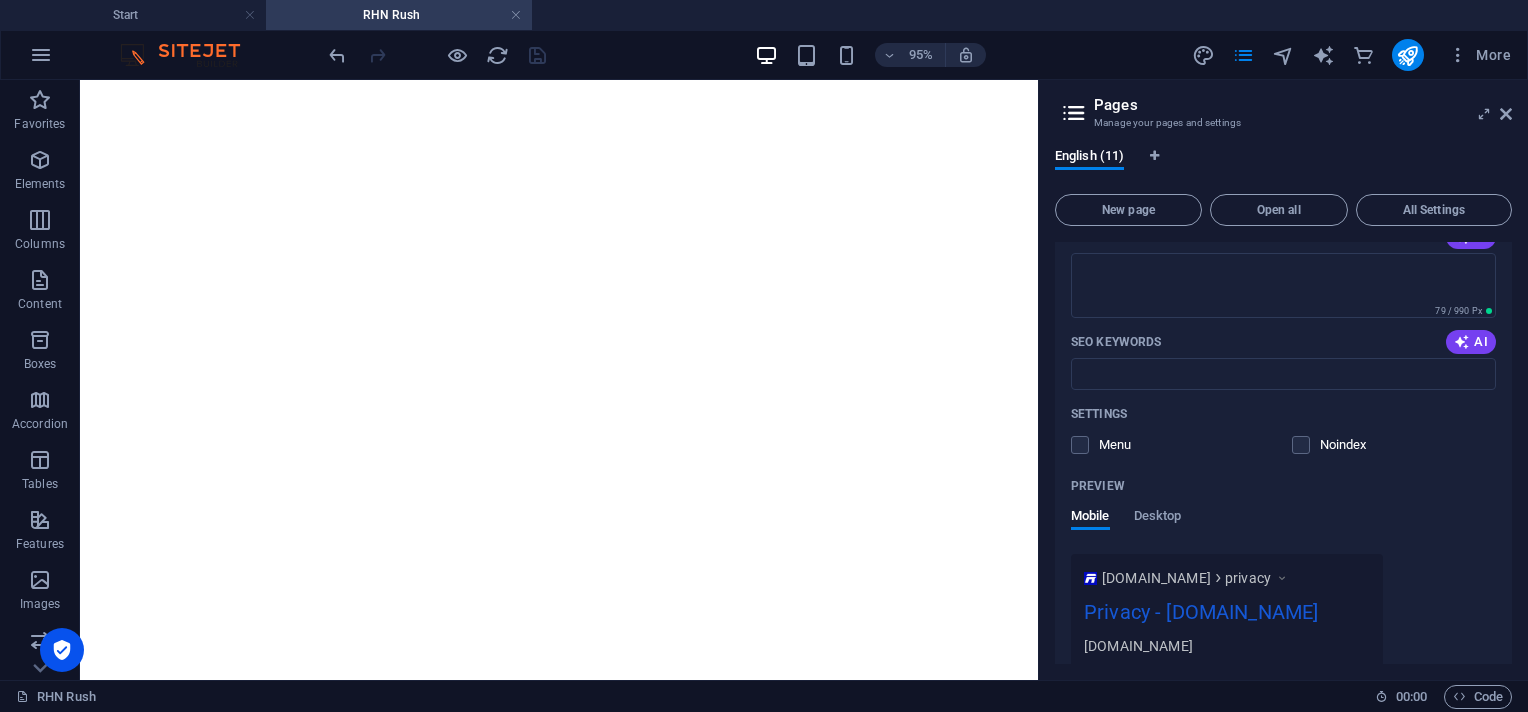 scroll, scrollTop: 1016, scrollLeft: 0, axis: vertical 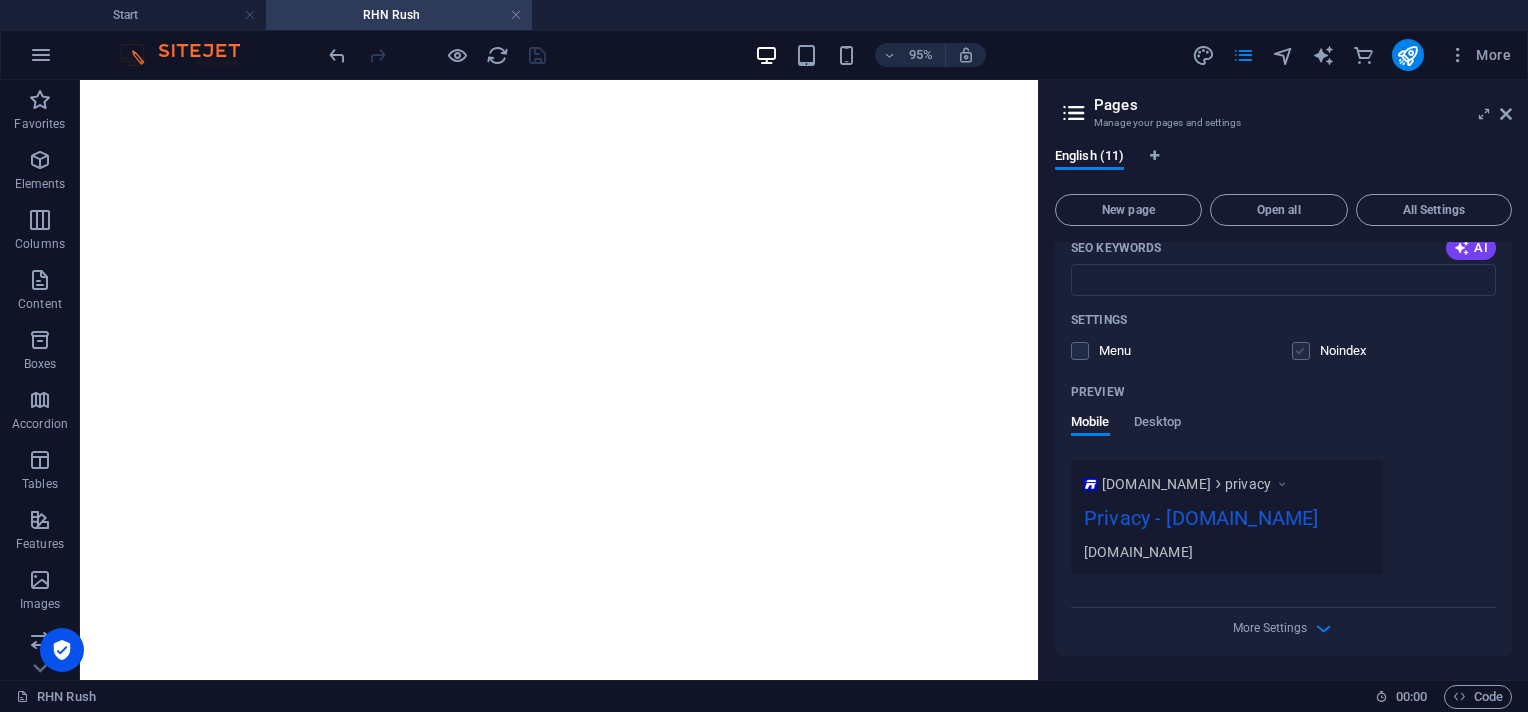 click at bounding box center (1301, 351) 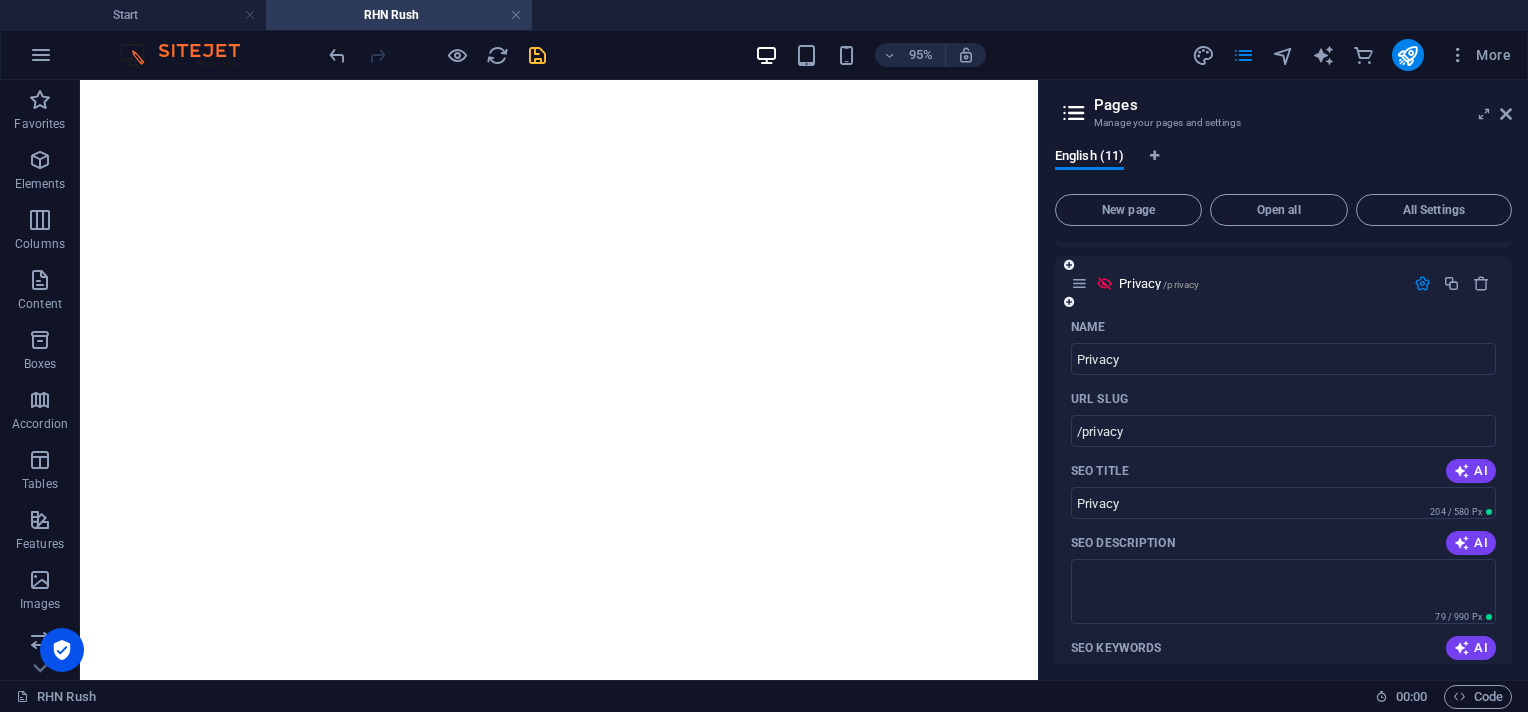 scroll, scrollTop: 349, scrollLeft: 0, axis: vertical 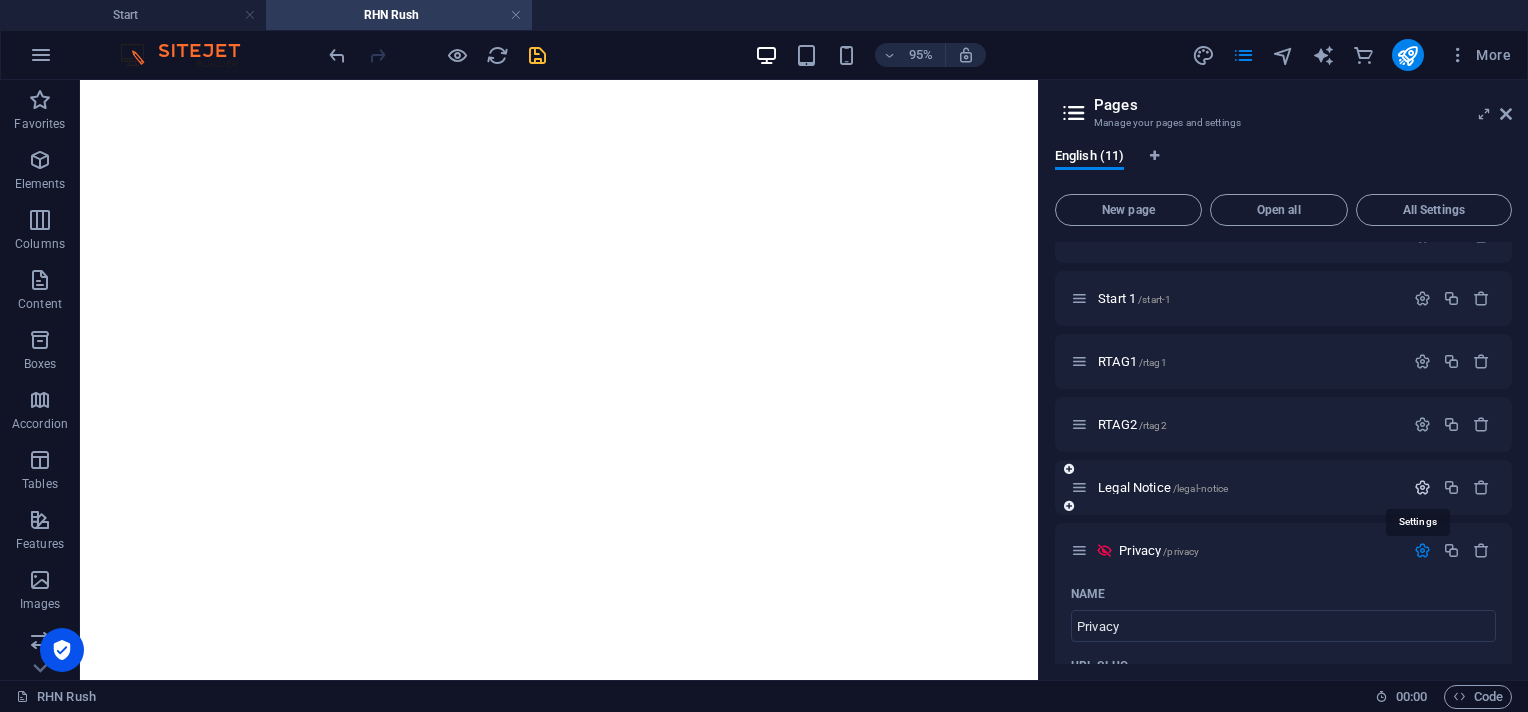 click at bounding box center (1422, 487) 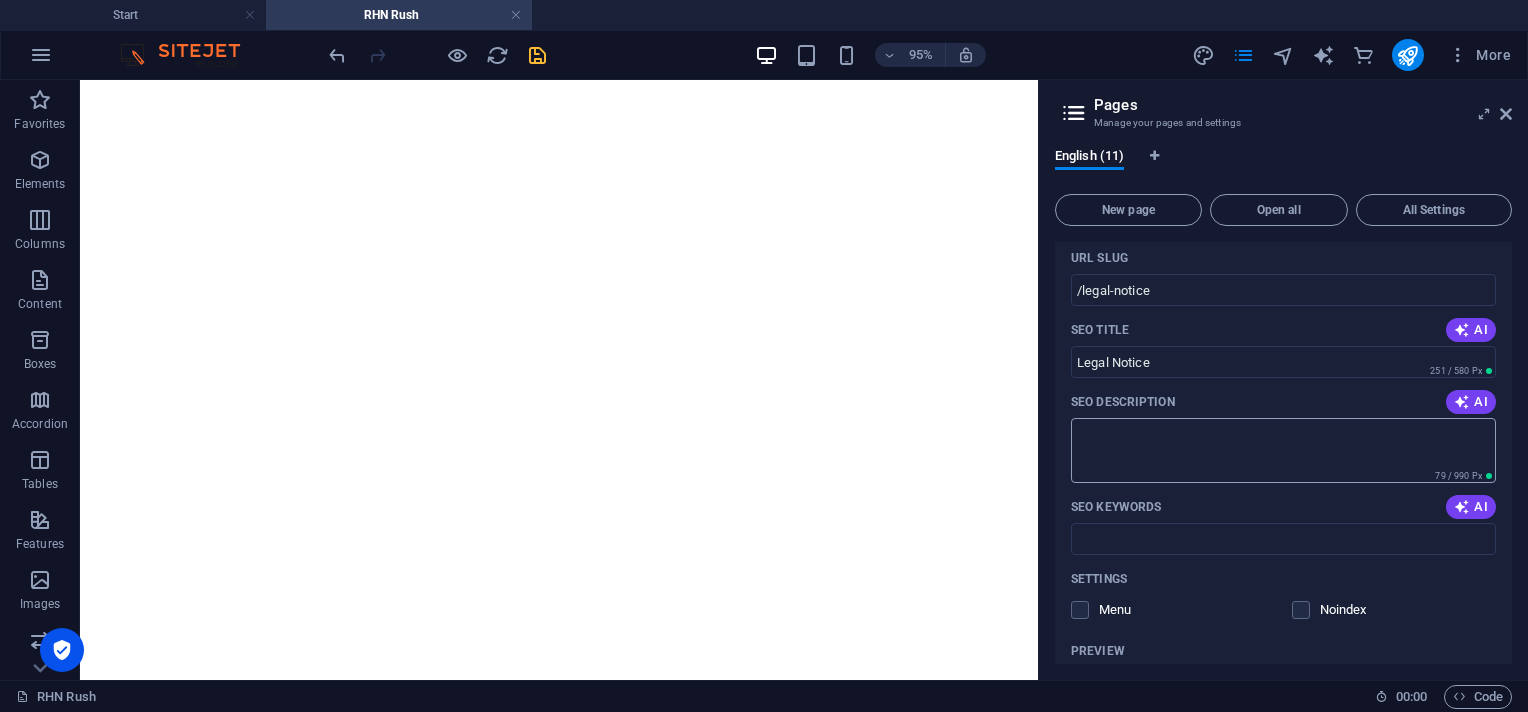 scroll, scrollTop: 827, scrollLeft: 0, axis: vertical 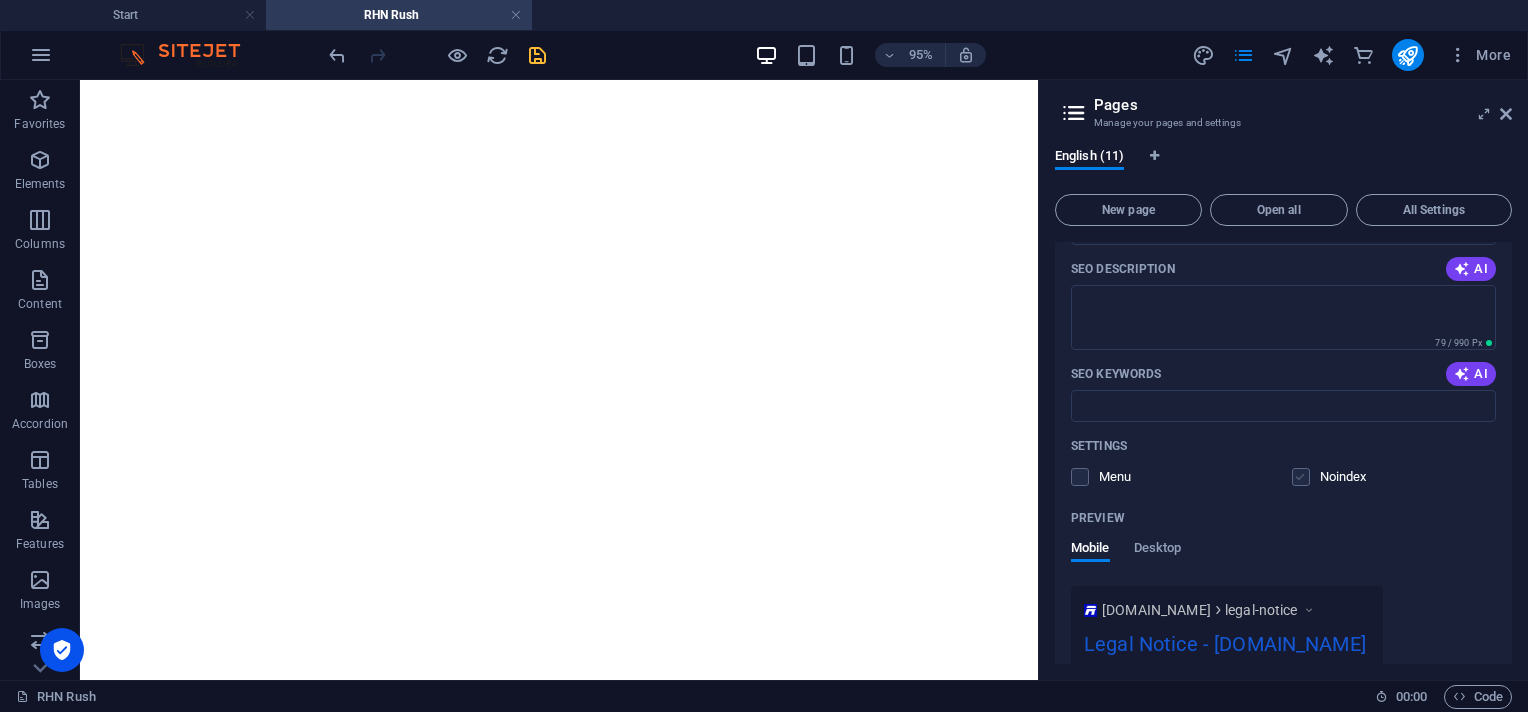 click at bounding box center (1301, 477) 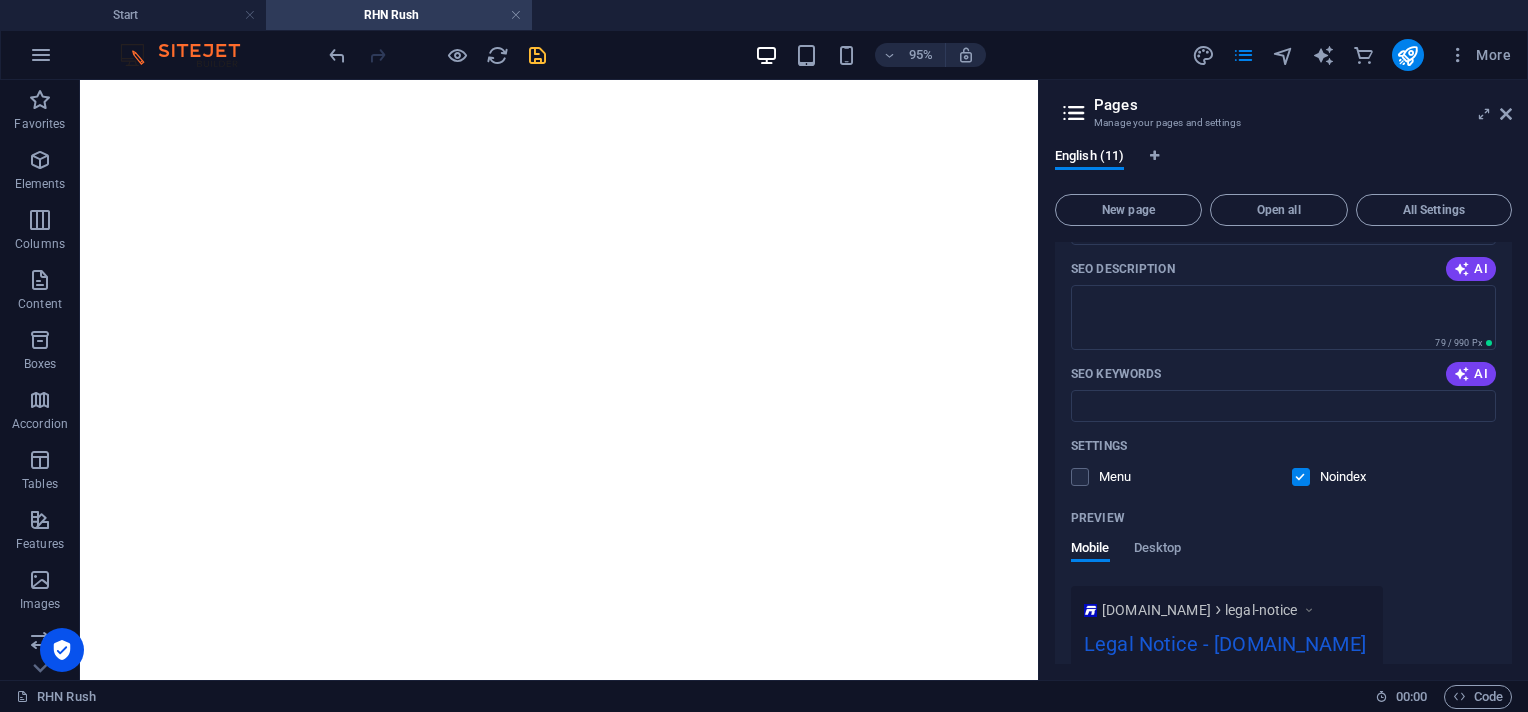 scroll, scrollTop: 294, scrollLeft: 0, axis: vertical 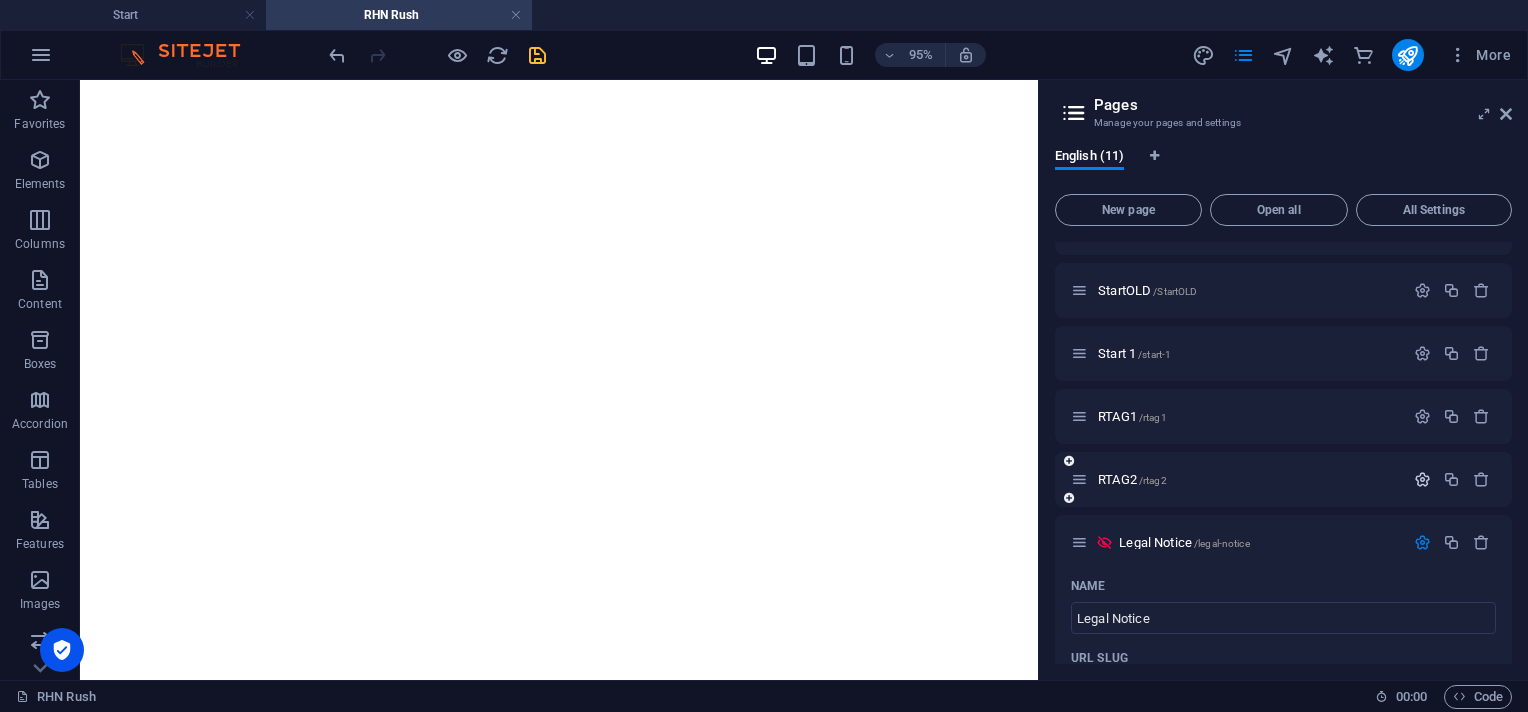 click at bounding box center [1422, 479] 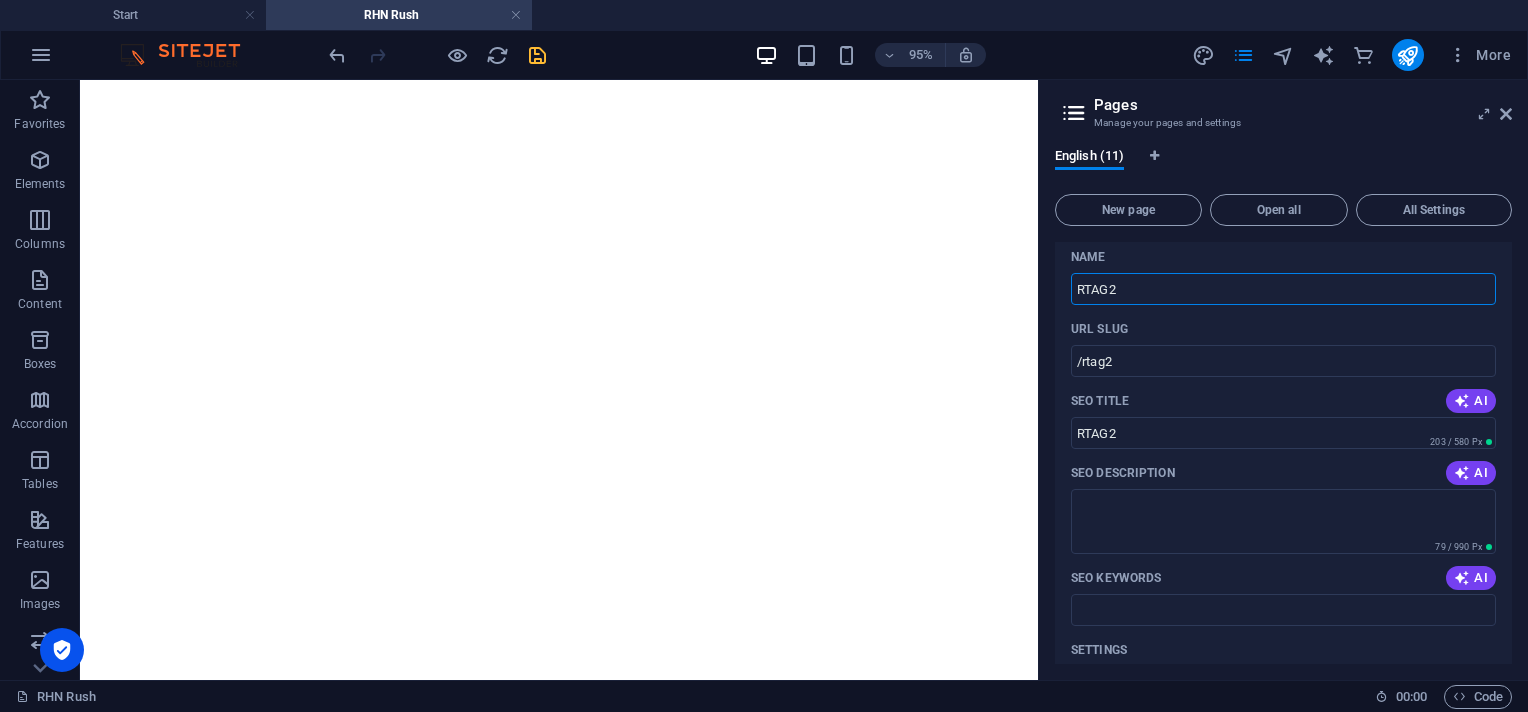 scroll, scrollTop: 694, scrollLeft: 0, axis: vertical 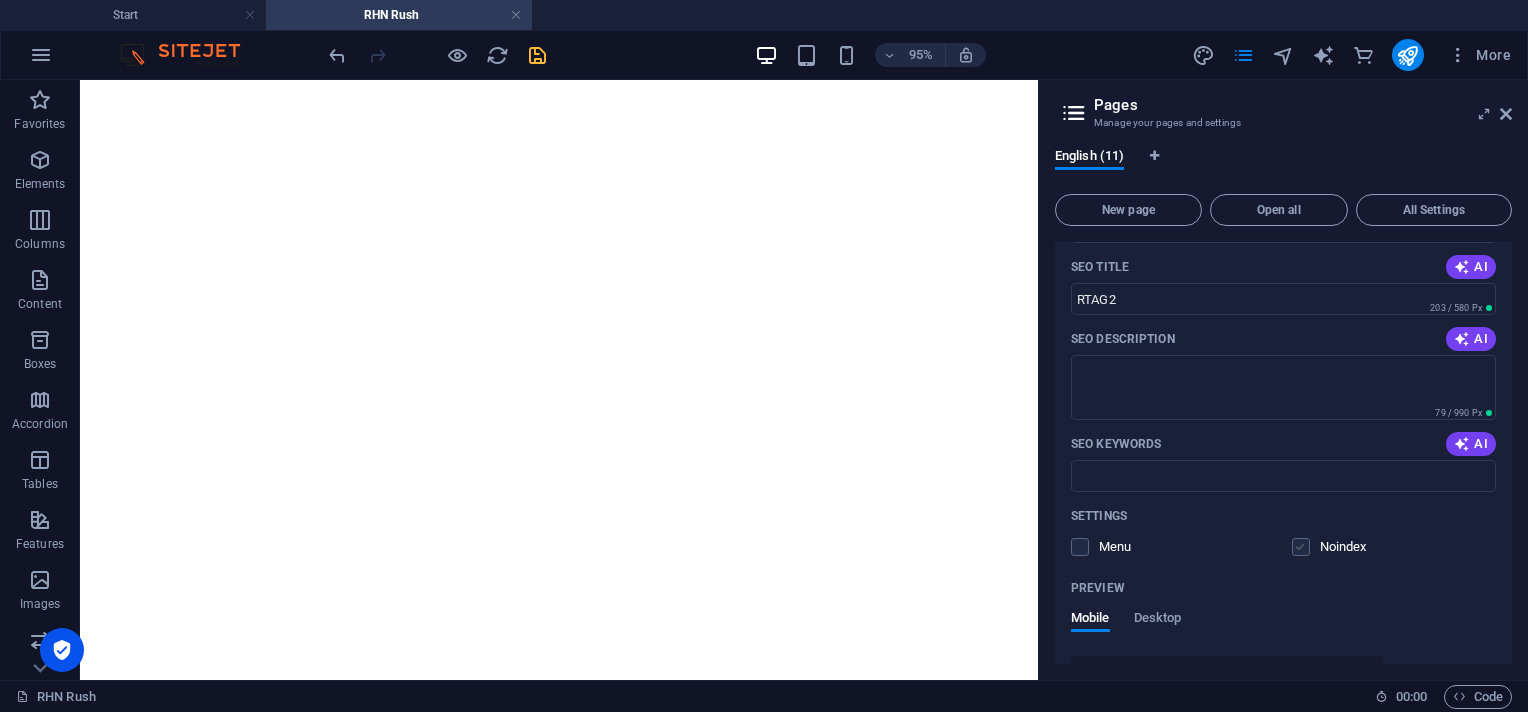 click at bounding box center (1301, 547) 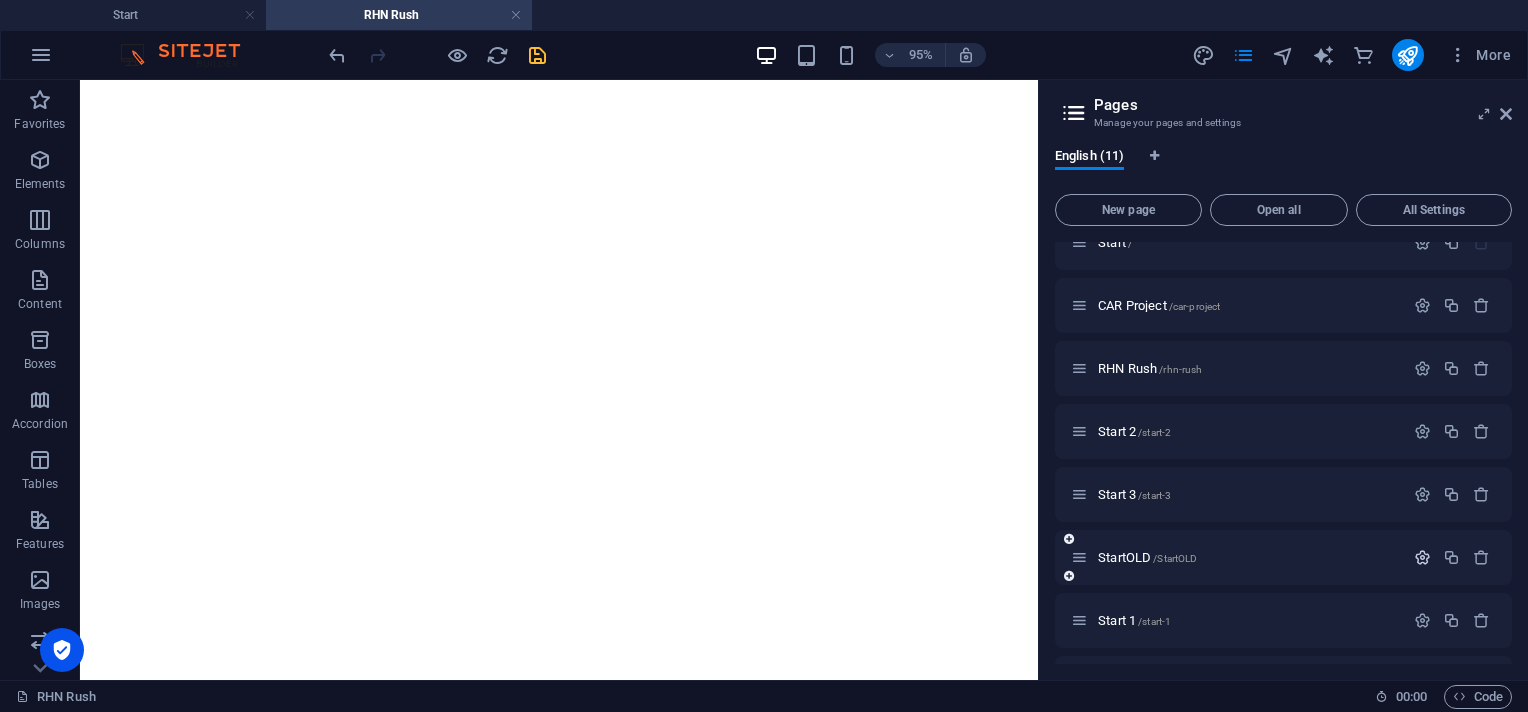scroll, scrollTop: 160, scrollLeft: 0, axis: vertical 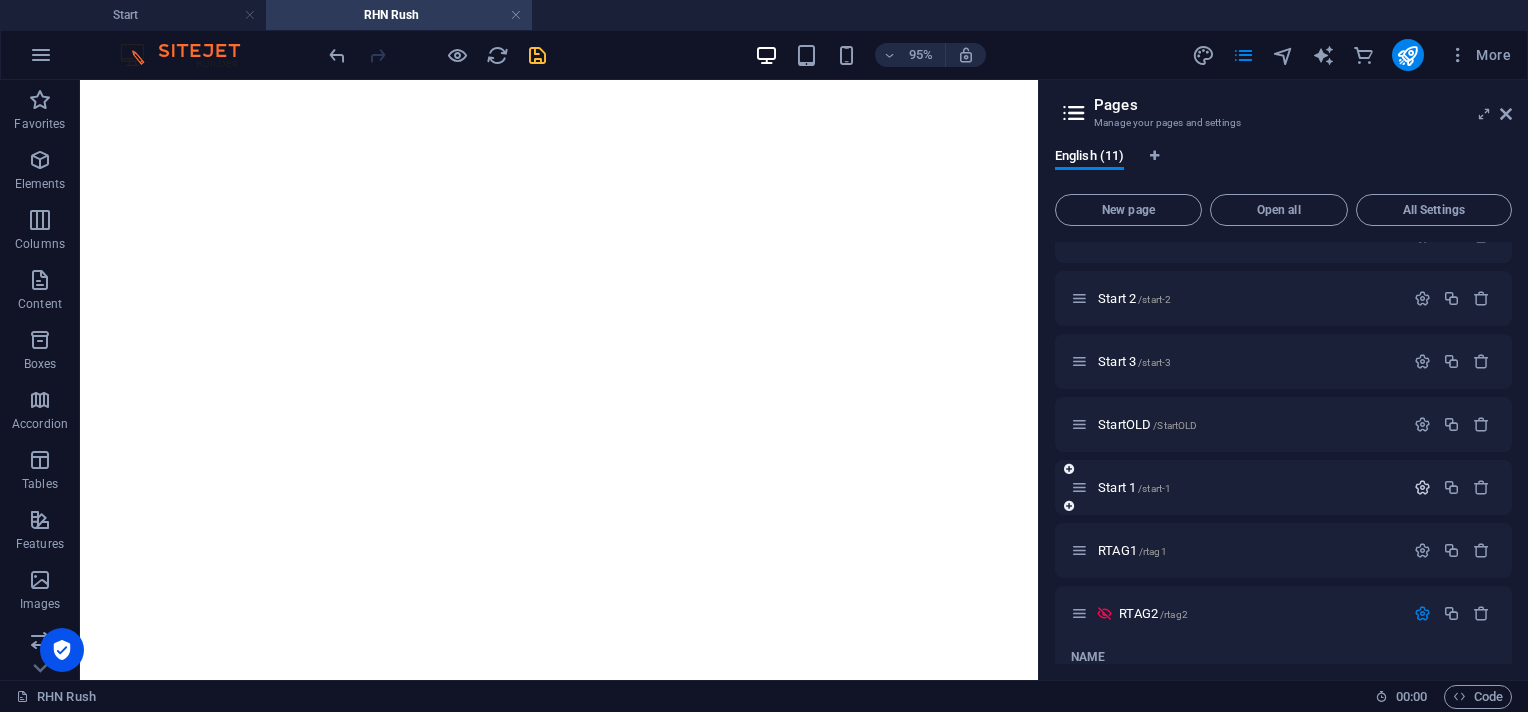 click at bounding box center [1422, 487] 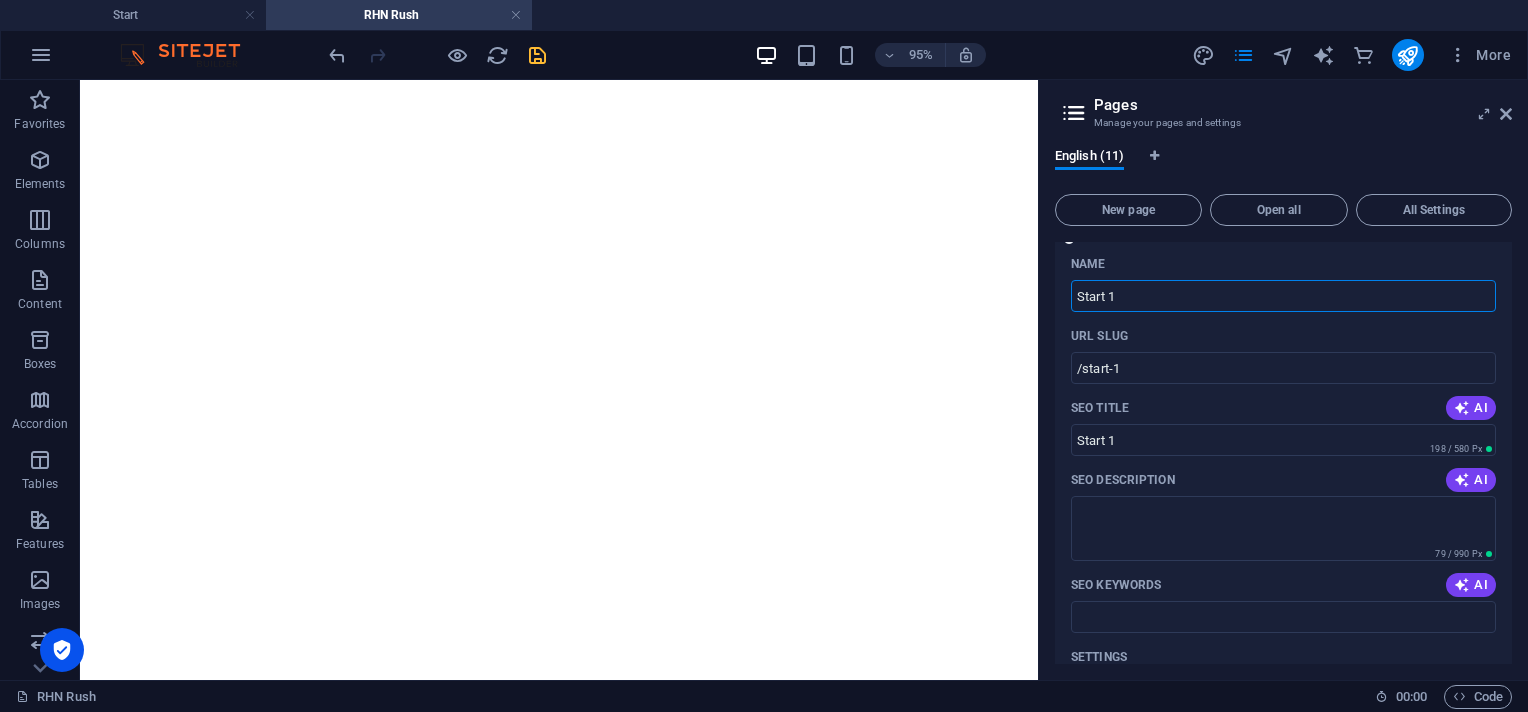 scroll, scrollTop: 560, scrollLeft: 0, axis: vertical 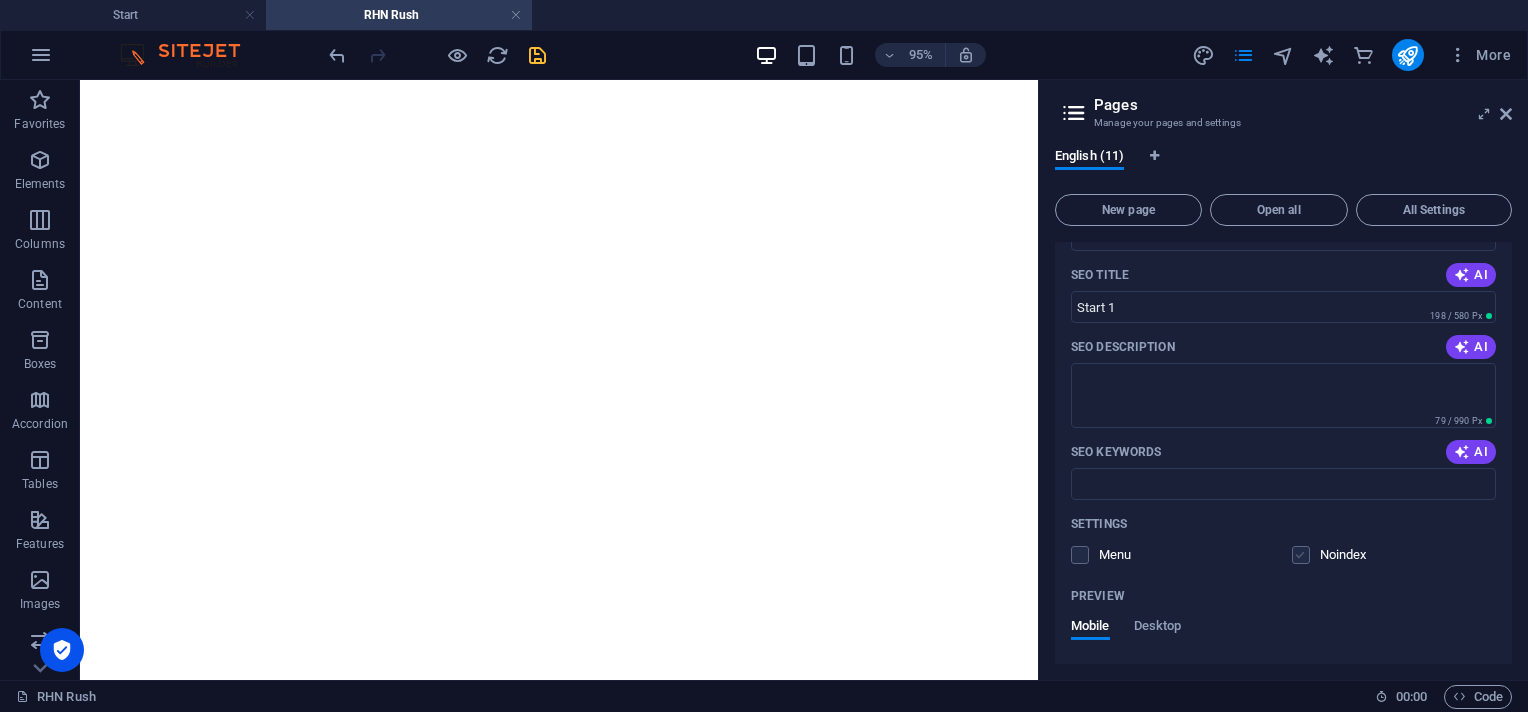 click at bounding box center [1301, 555] 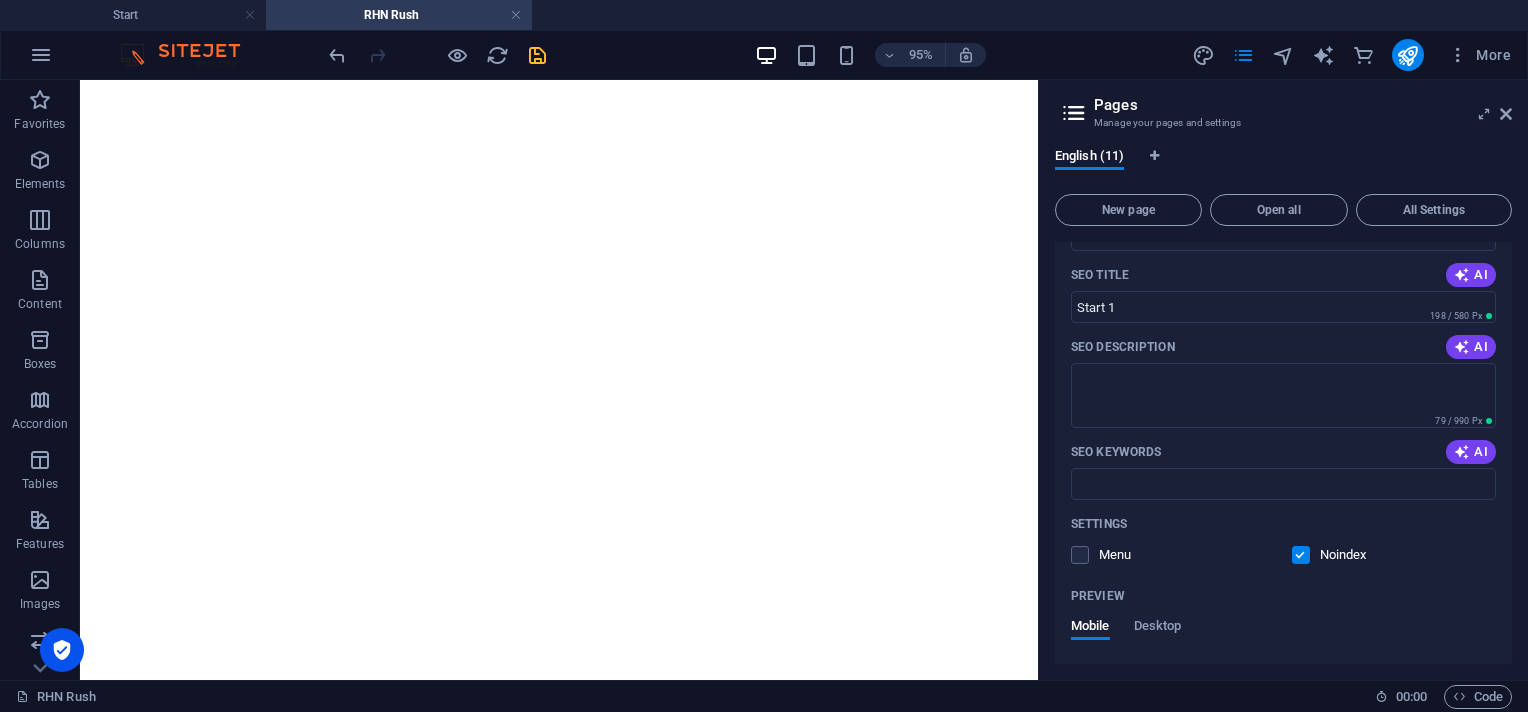 scroll, scrollTop: 160, scrollLeft: 0, axis: vertical 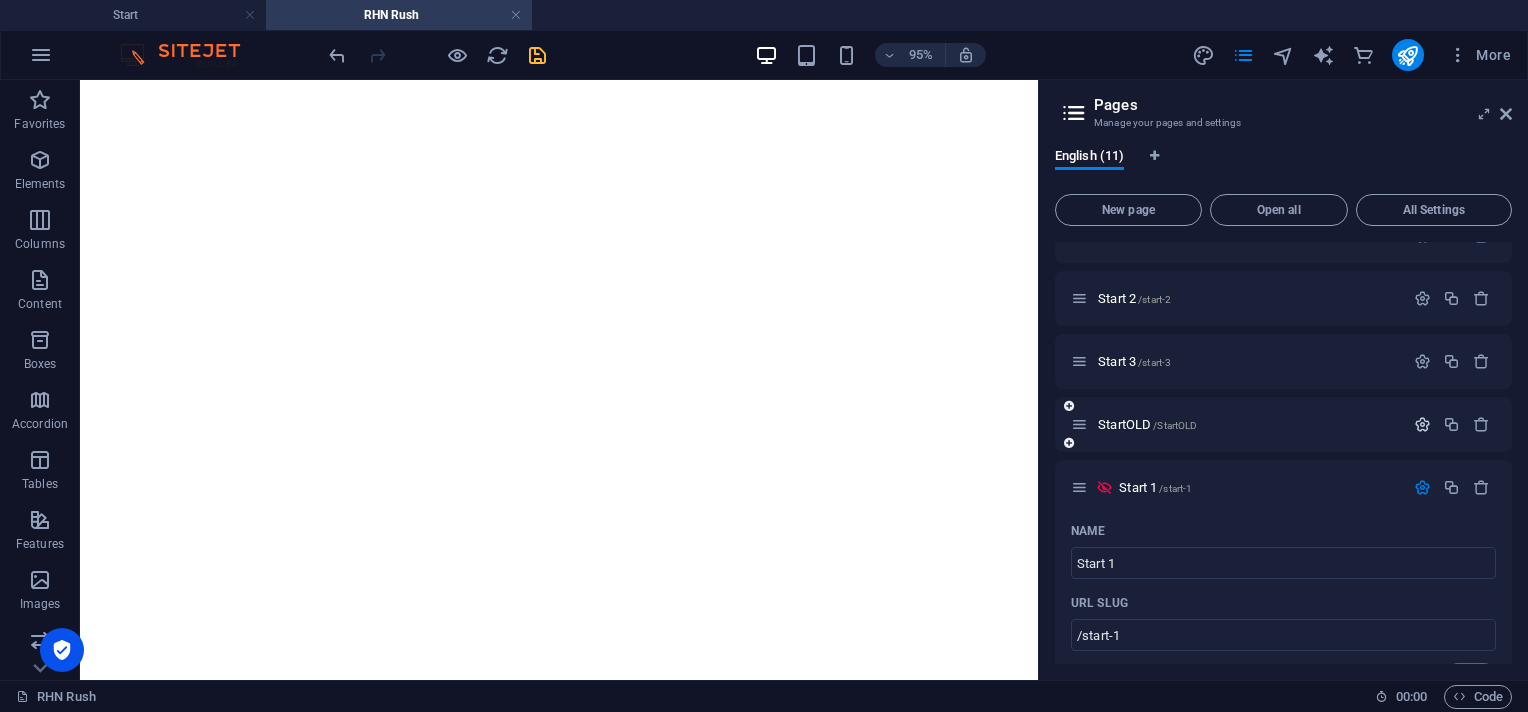 click at bounding box center [1422, 424] 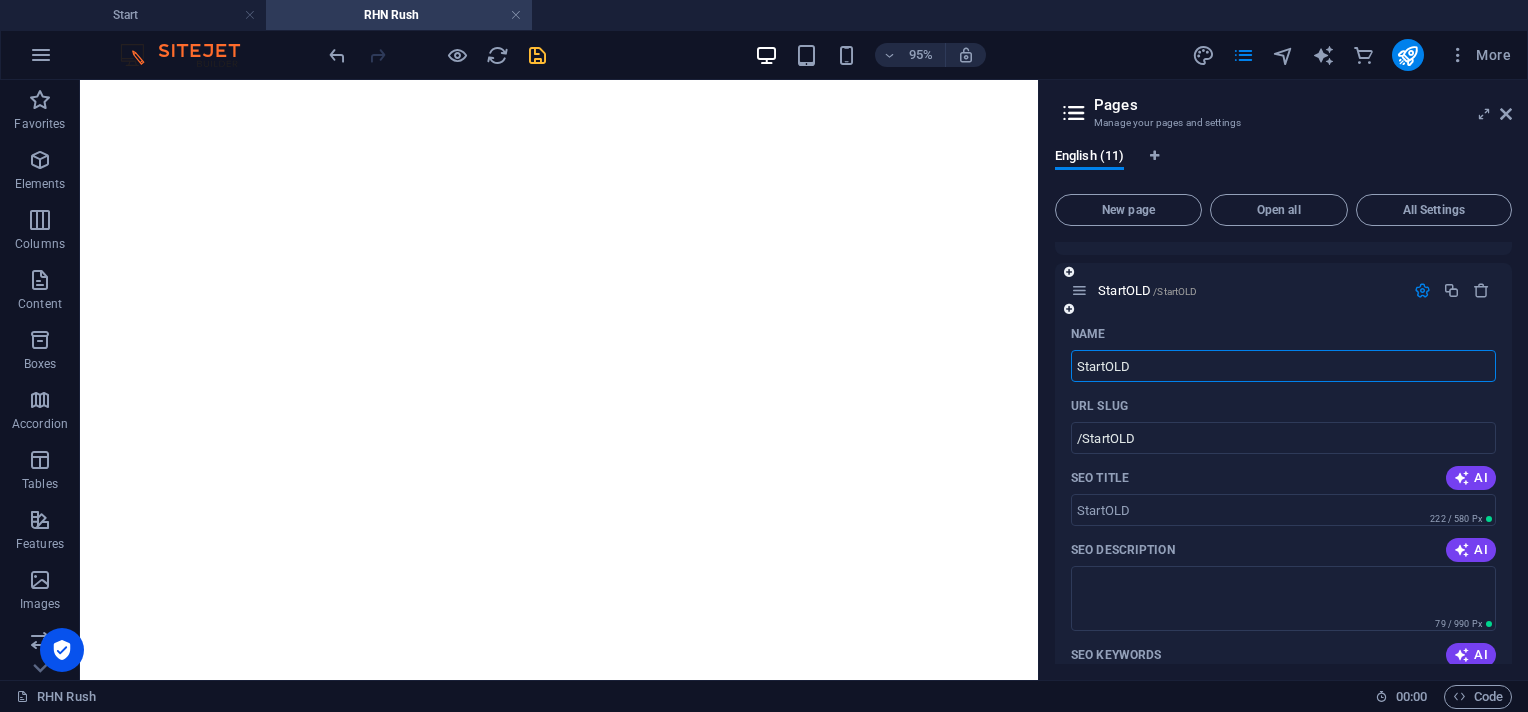 scroll, scrollTop: 427, scrollLeft: 0, axis: vertical 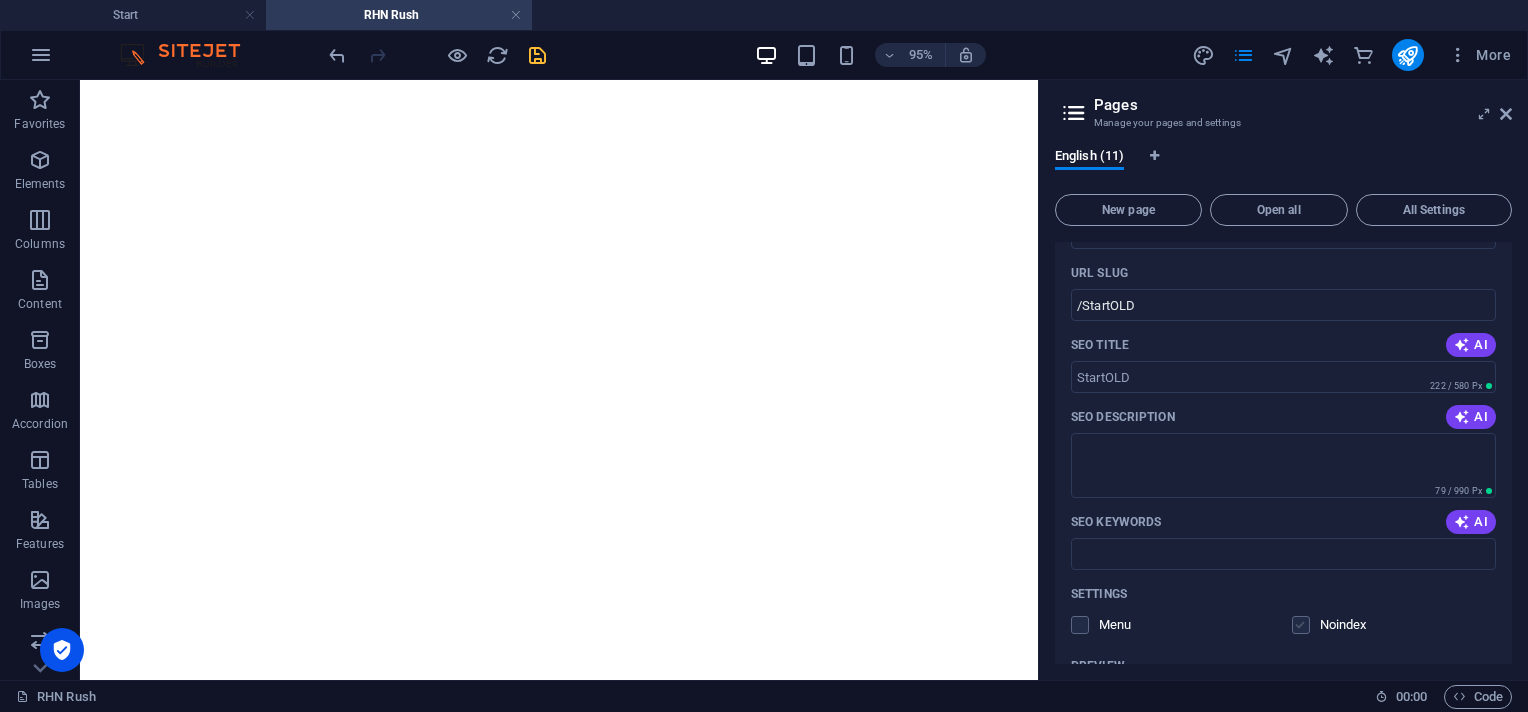 click at bounding box center [1301, 625] 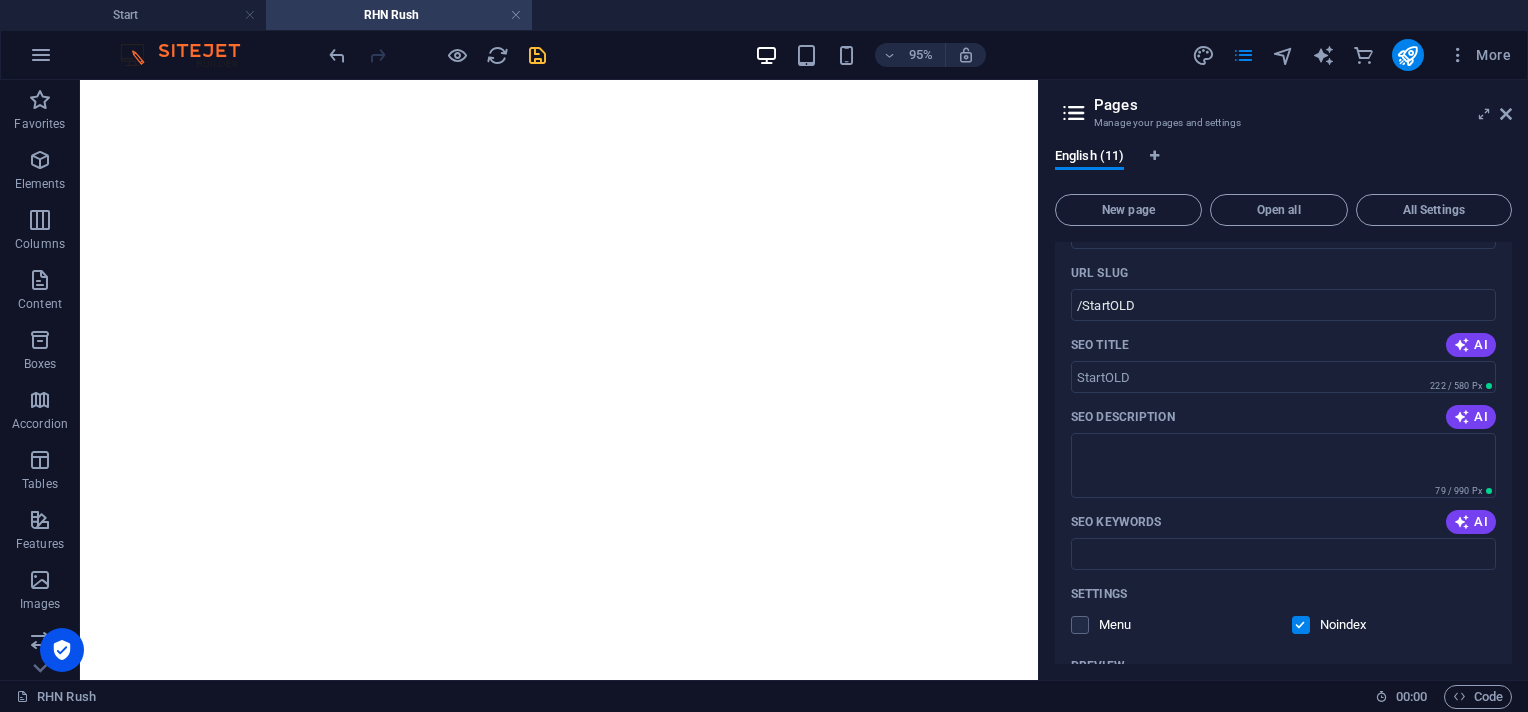 scroll, scrollTop: 27, scrollLeft: 0, axis: vertical 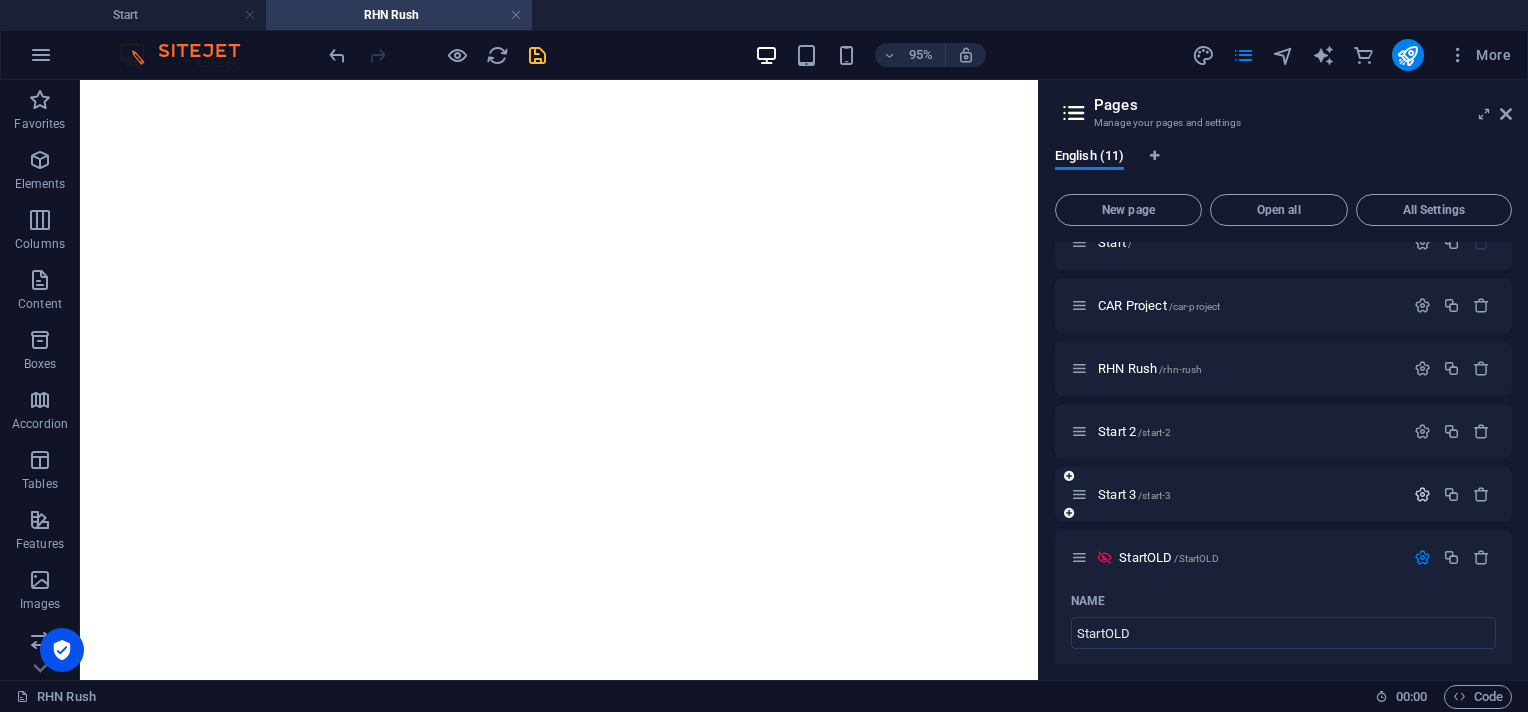 click at bounding box center (1422, 494) 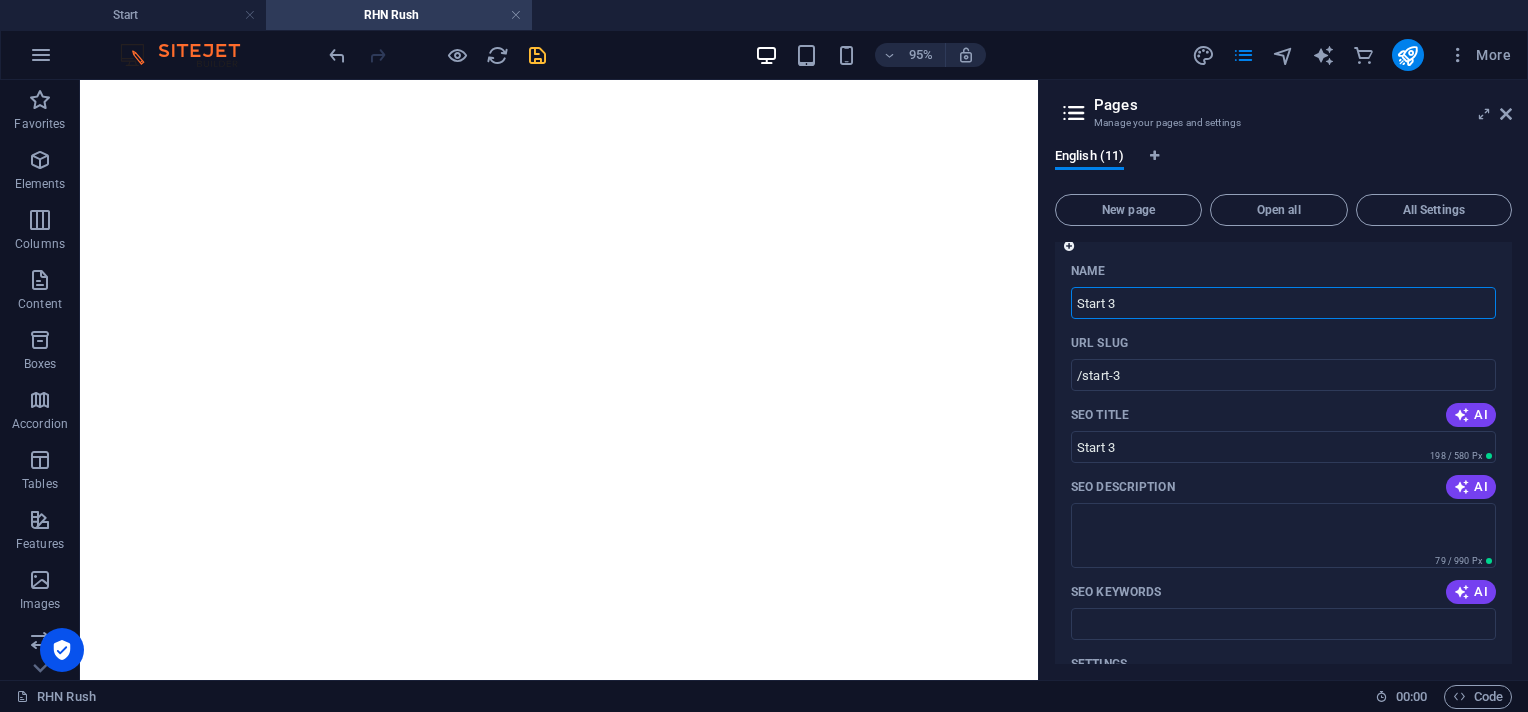 scroll, scrollTop: 427, scrollLeft: 0, axis: vertical 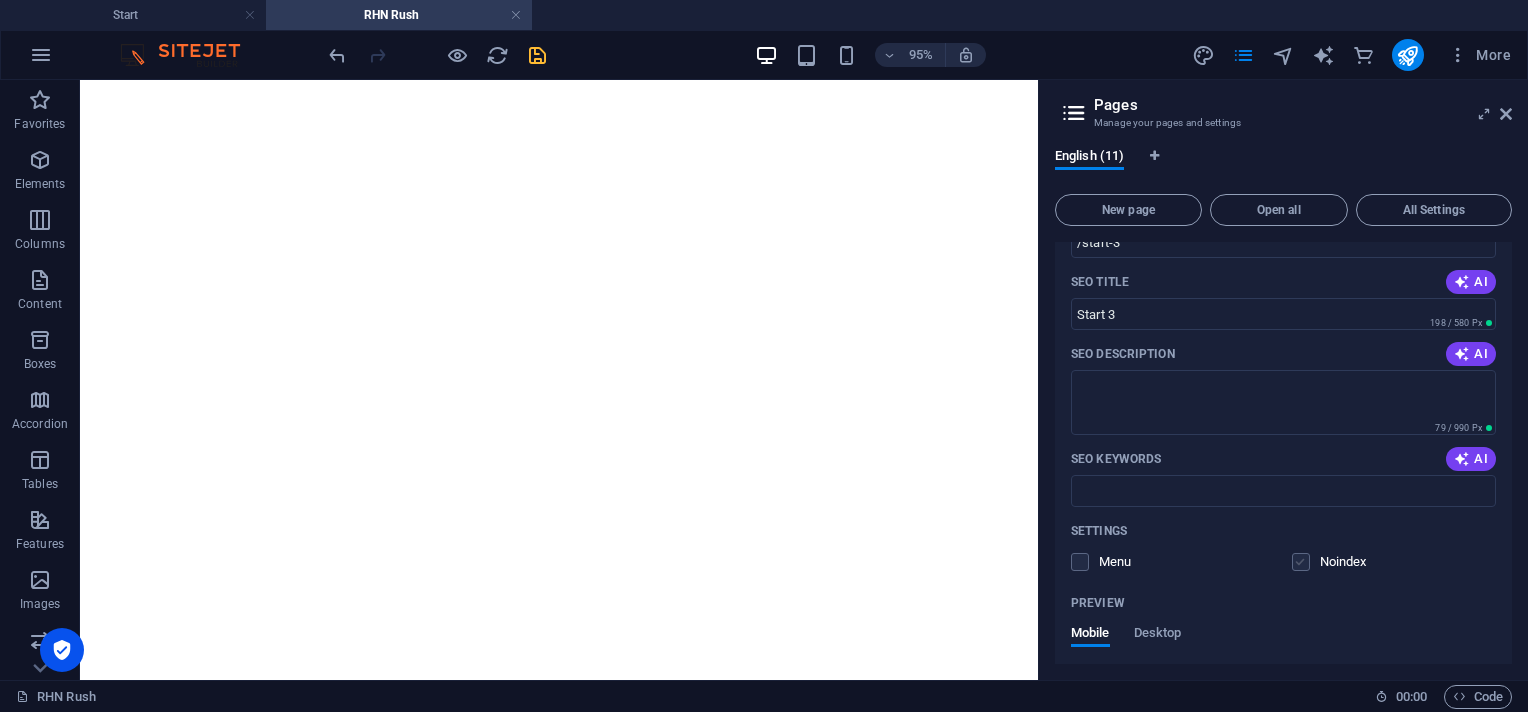 click at bounding box center [1301, 562] 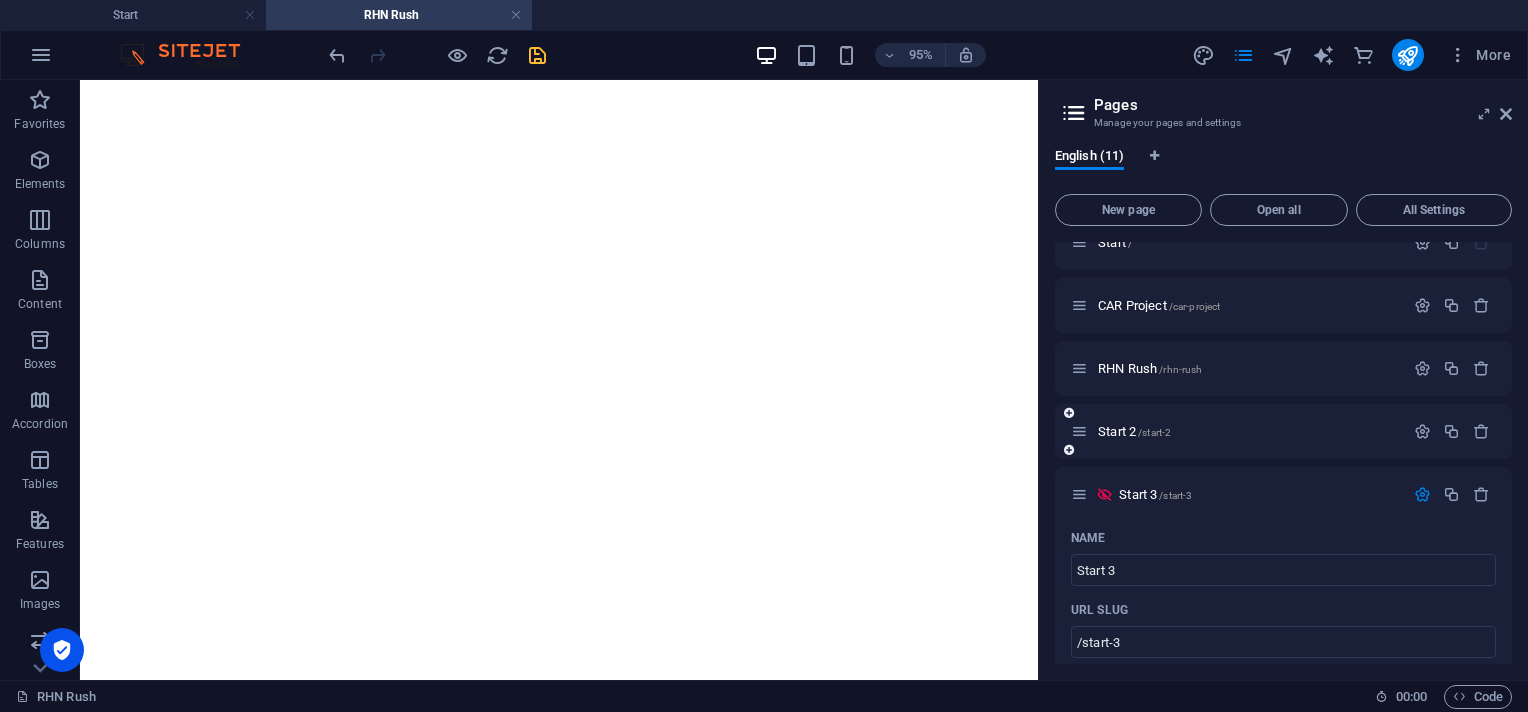 scroll, scrollTop: 0, scrollLeft: 0, axis: both 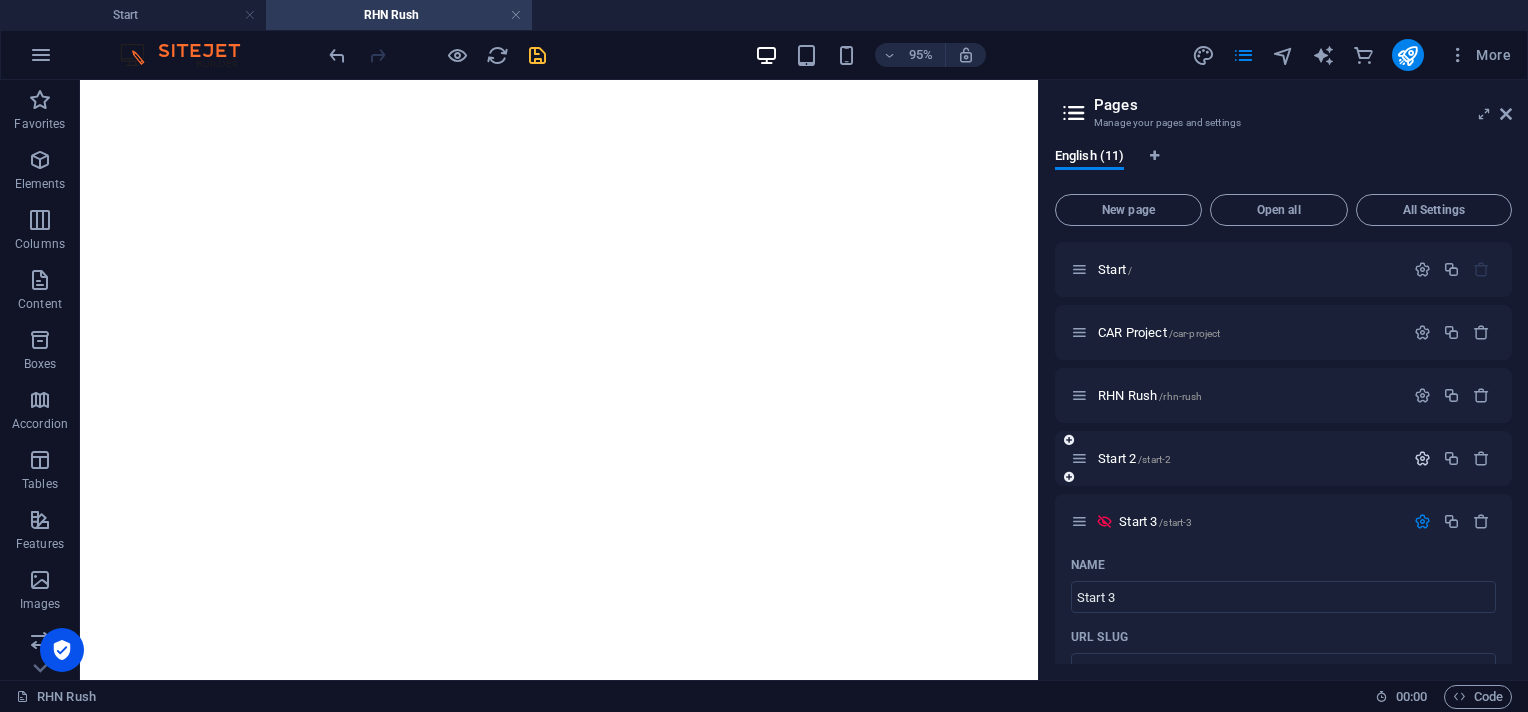 click at bounding box center (1422, 458) 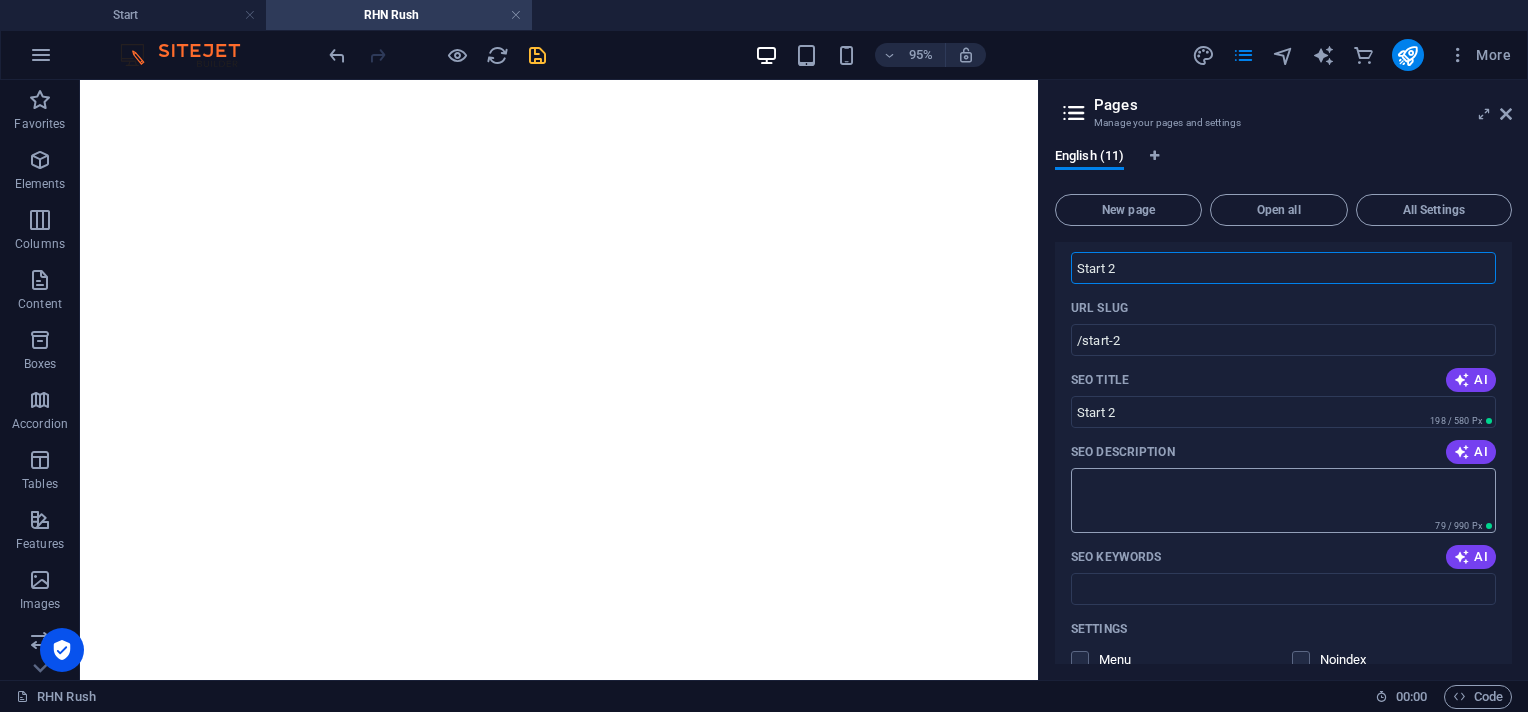 scroll, scrollTop: 400, scrollLeft: 0, axis: vertical 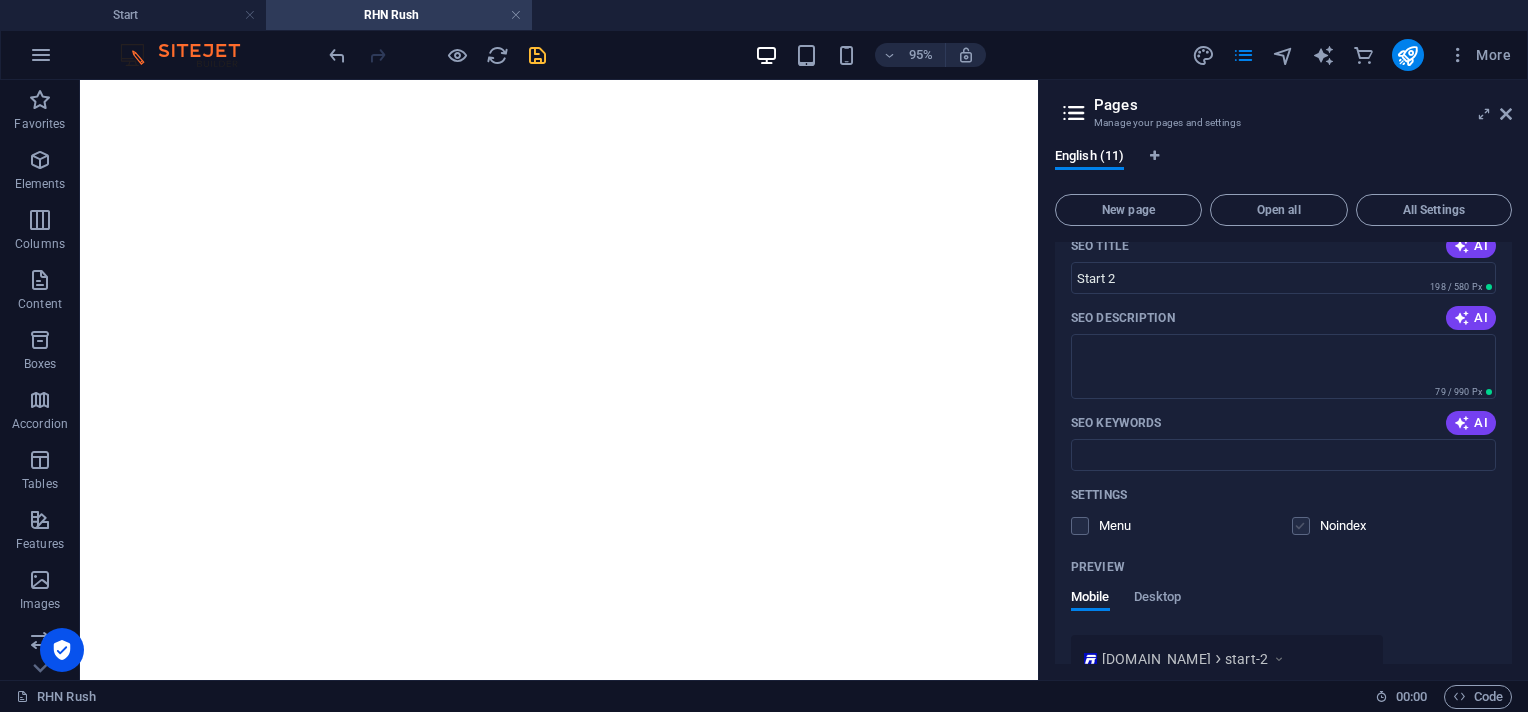 click at bounding box center [1301, 526] 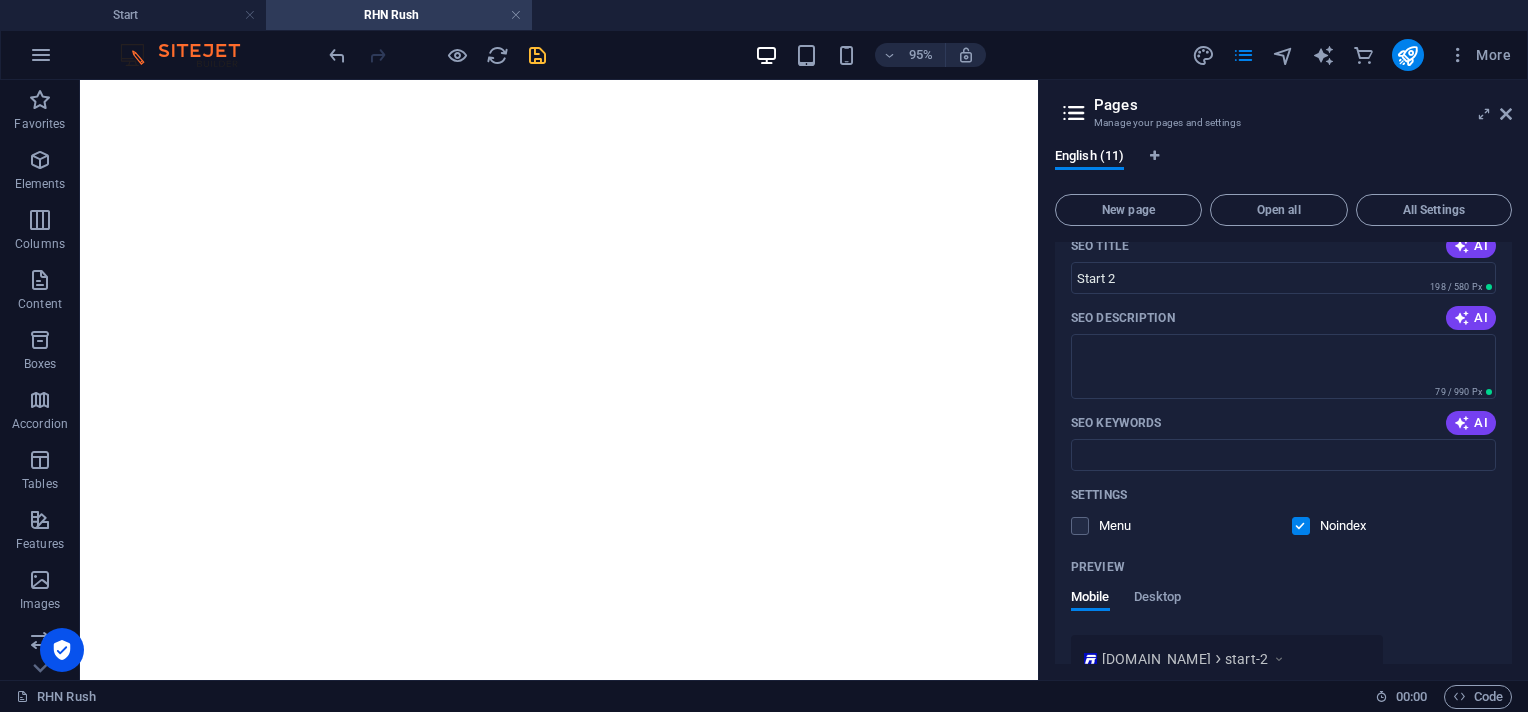 scroll, scrollTop: 0, scrollLeft: 0, axis: both 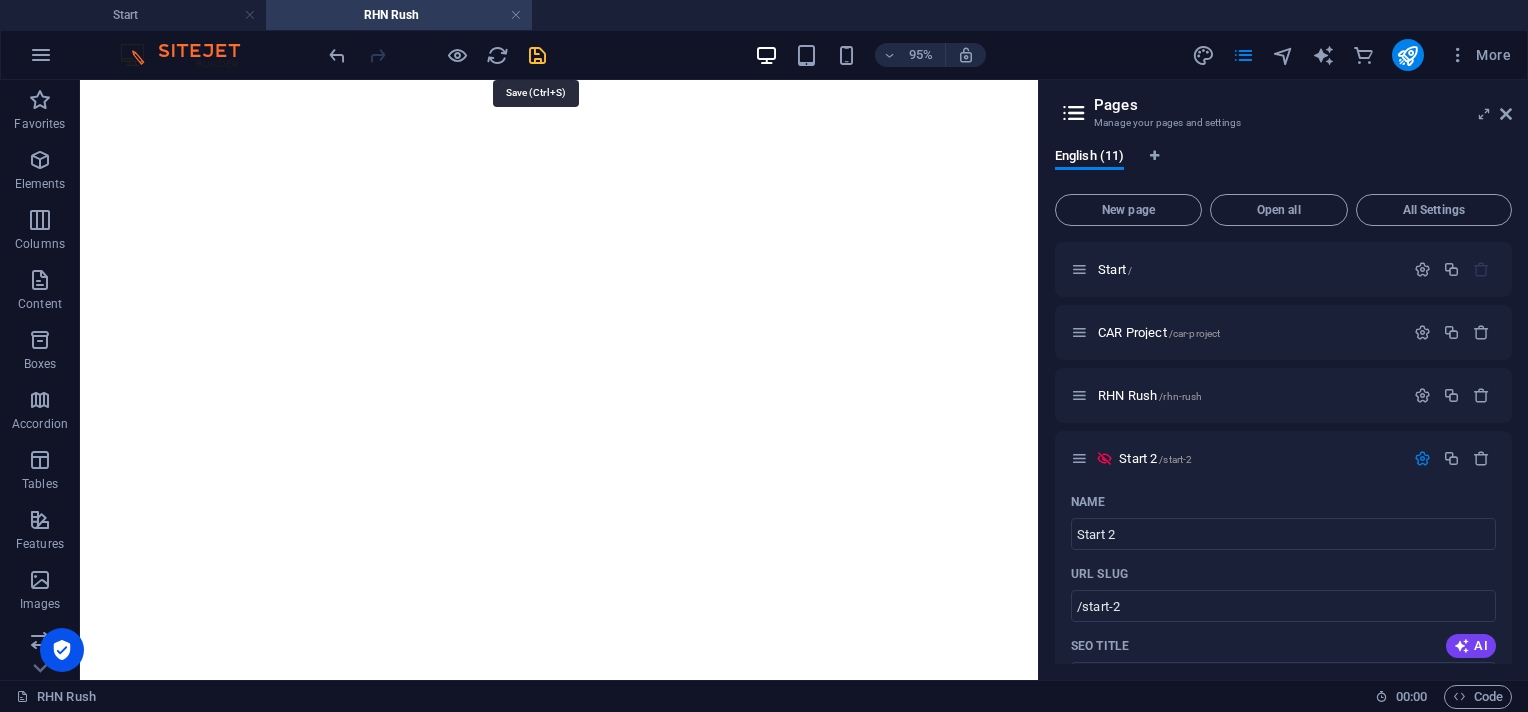 click at bounding box center [537, 55] 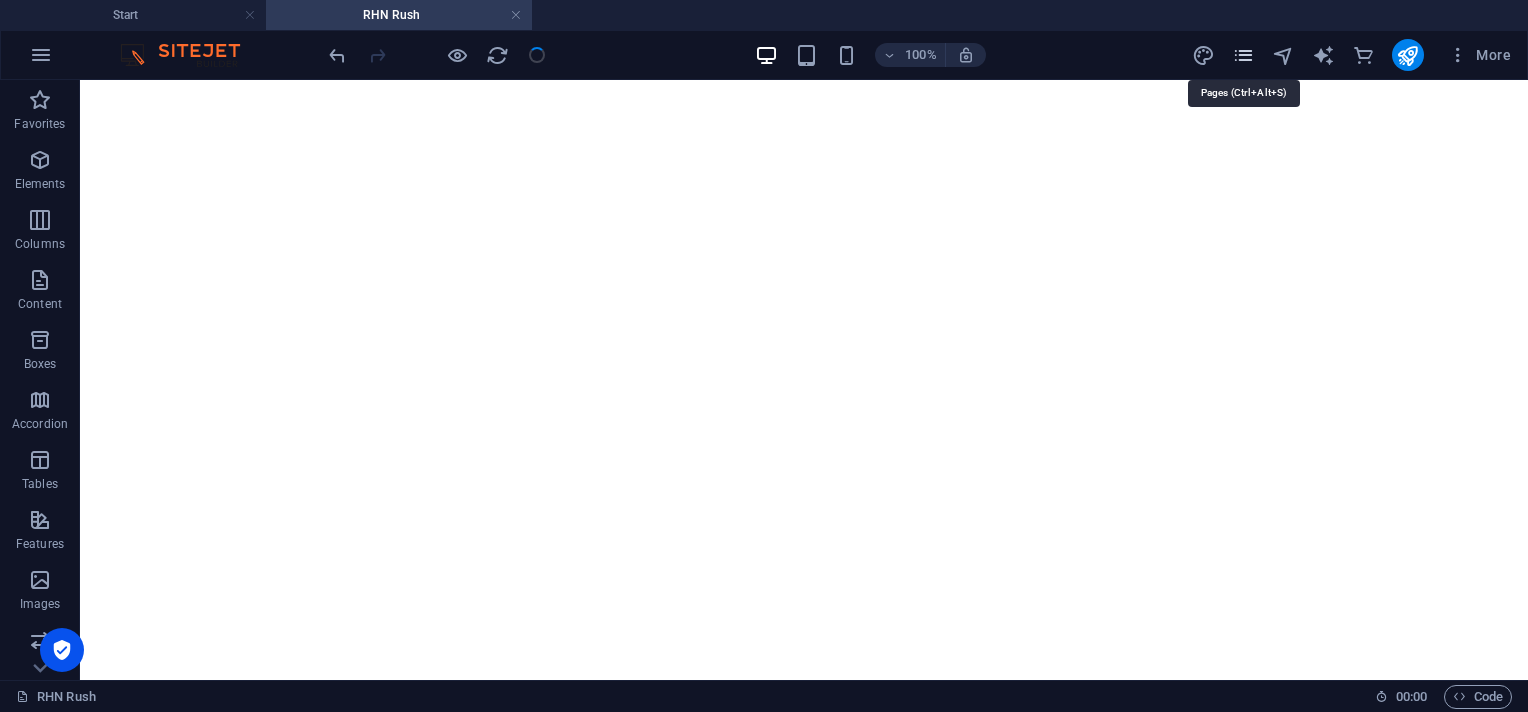 click at bounding box center (1243, 55) 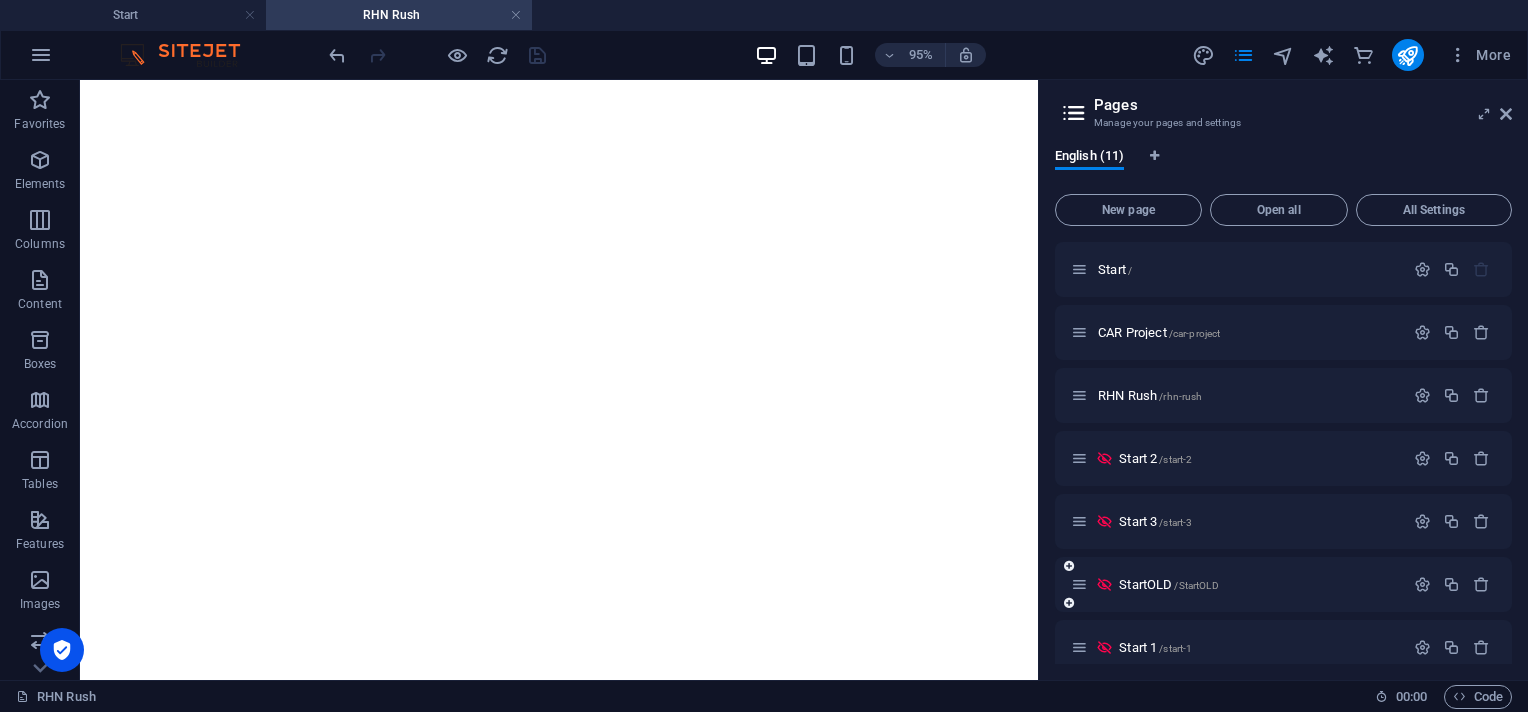 scroll, scrollTop: 270, scrollLeft: 0, axis: vertical 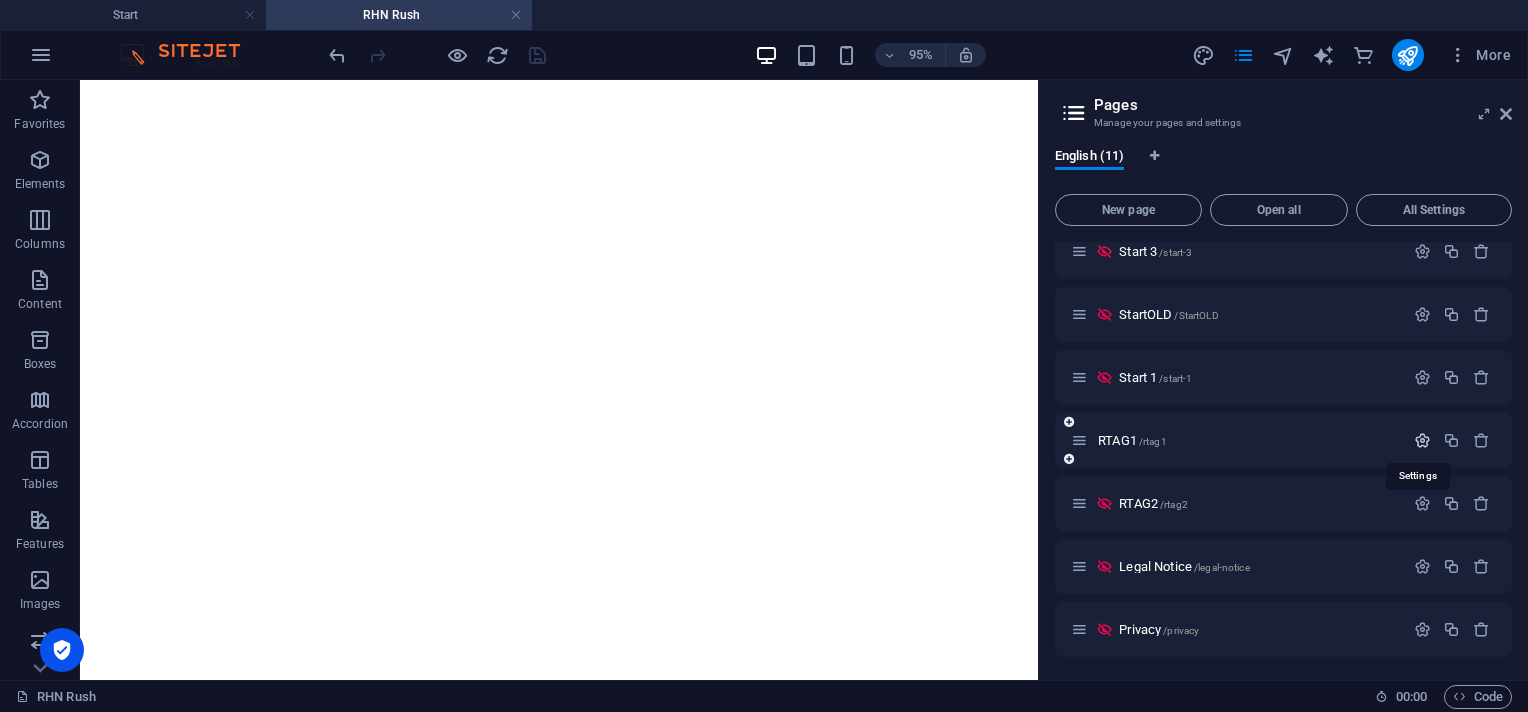 click at bounding box center [1422, 440] 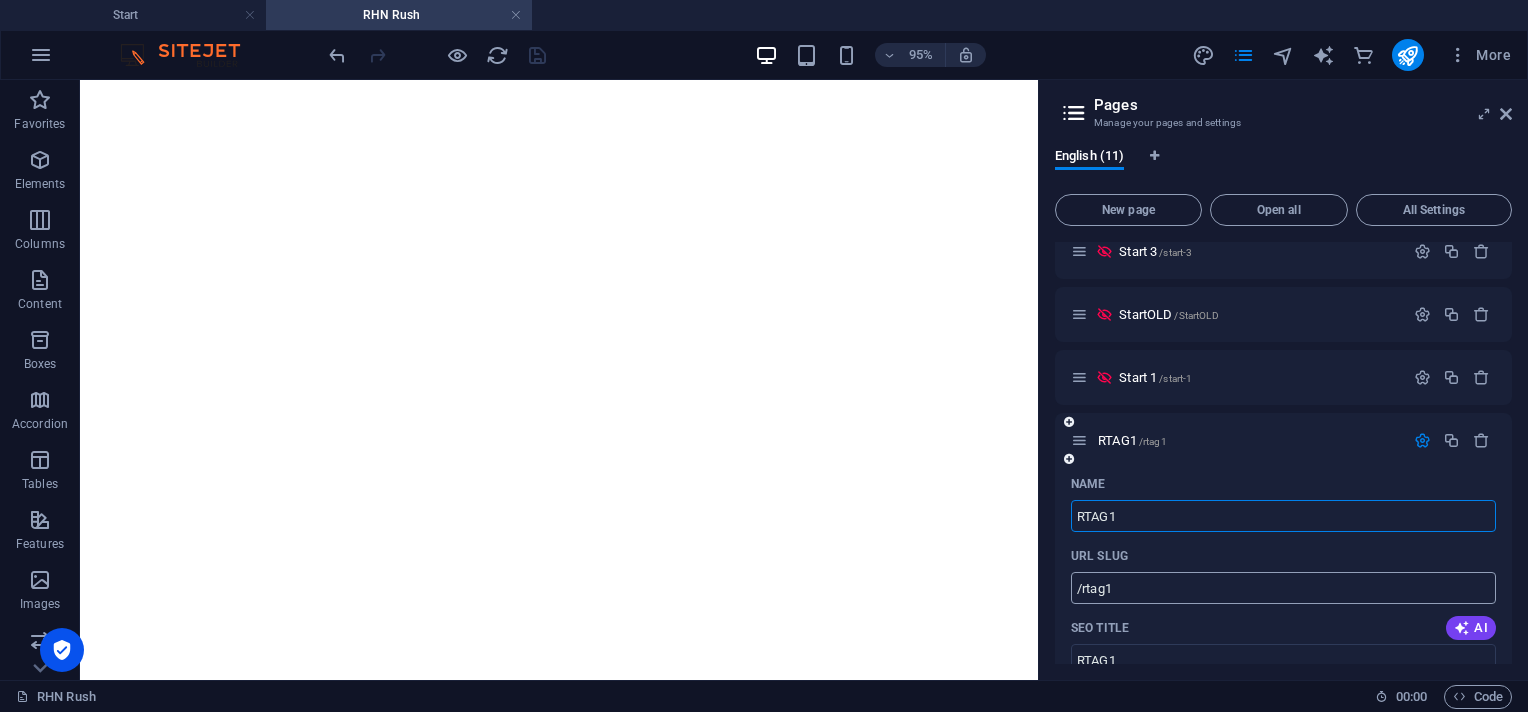 scroll, scrollTop: 536, scrollLeft: 0, axis: vertical 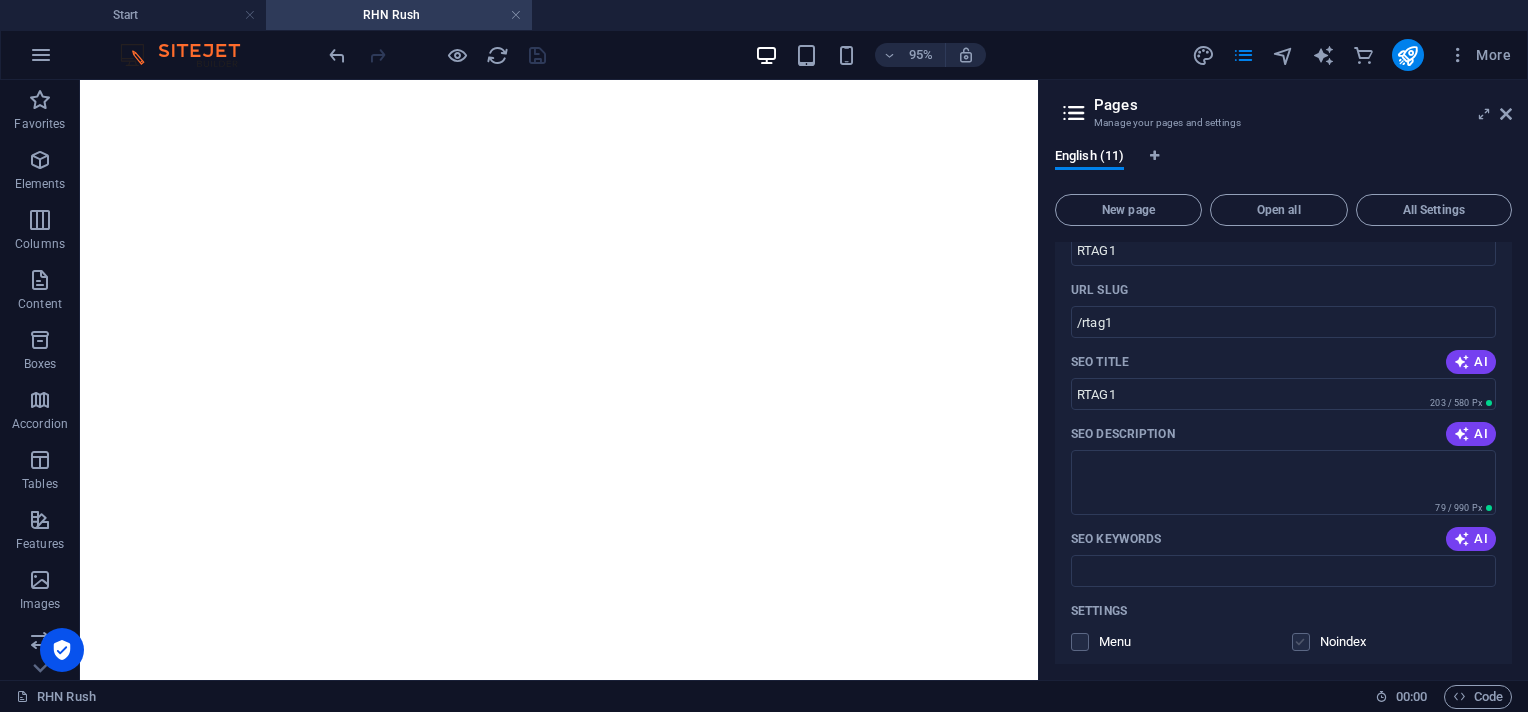 click at bounding box center (1301, 642) 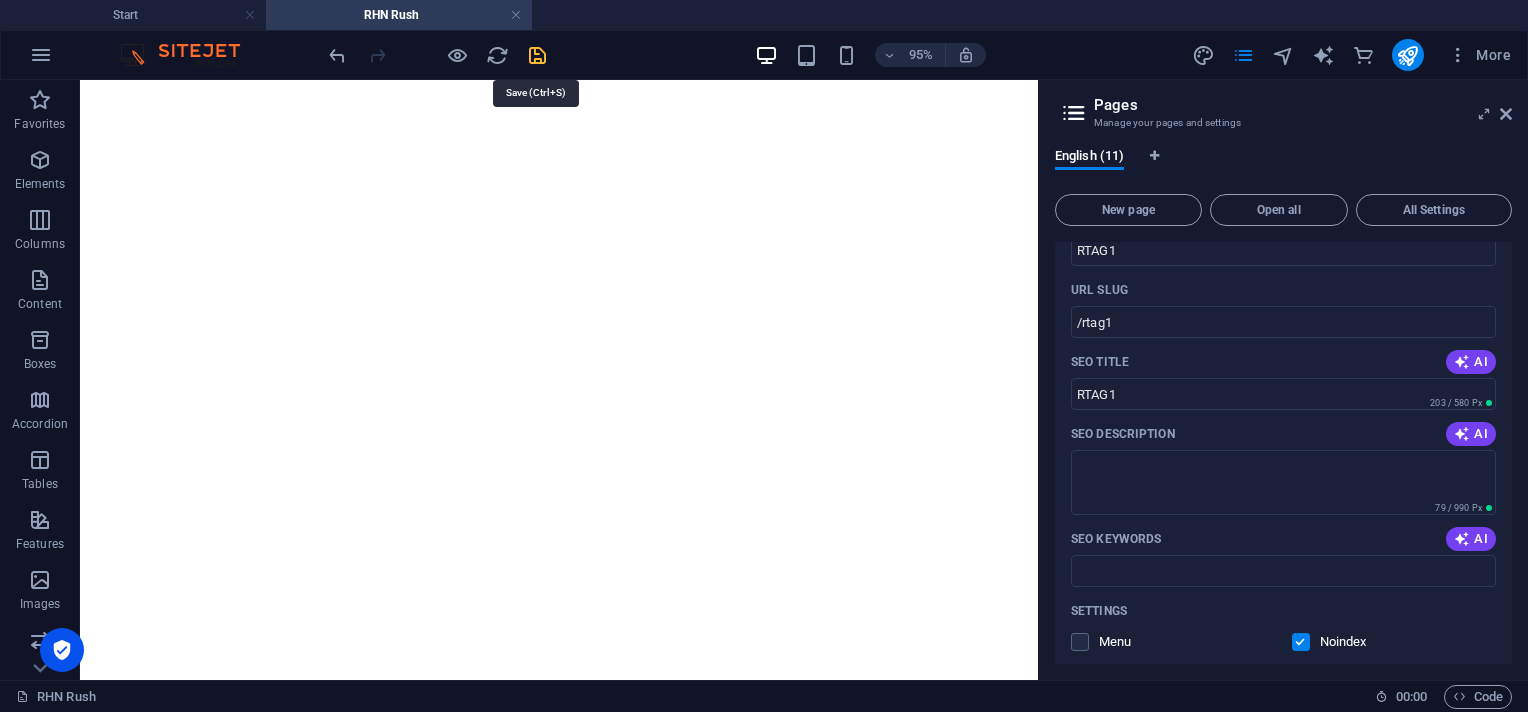 click at bounding box center (537, 55) 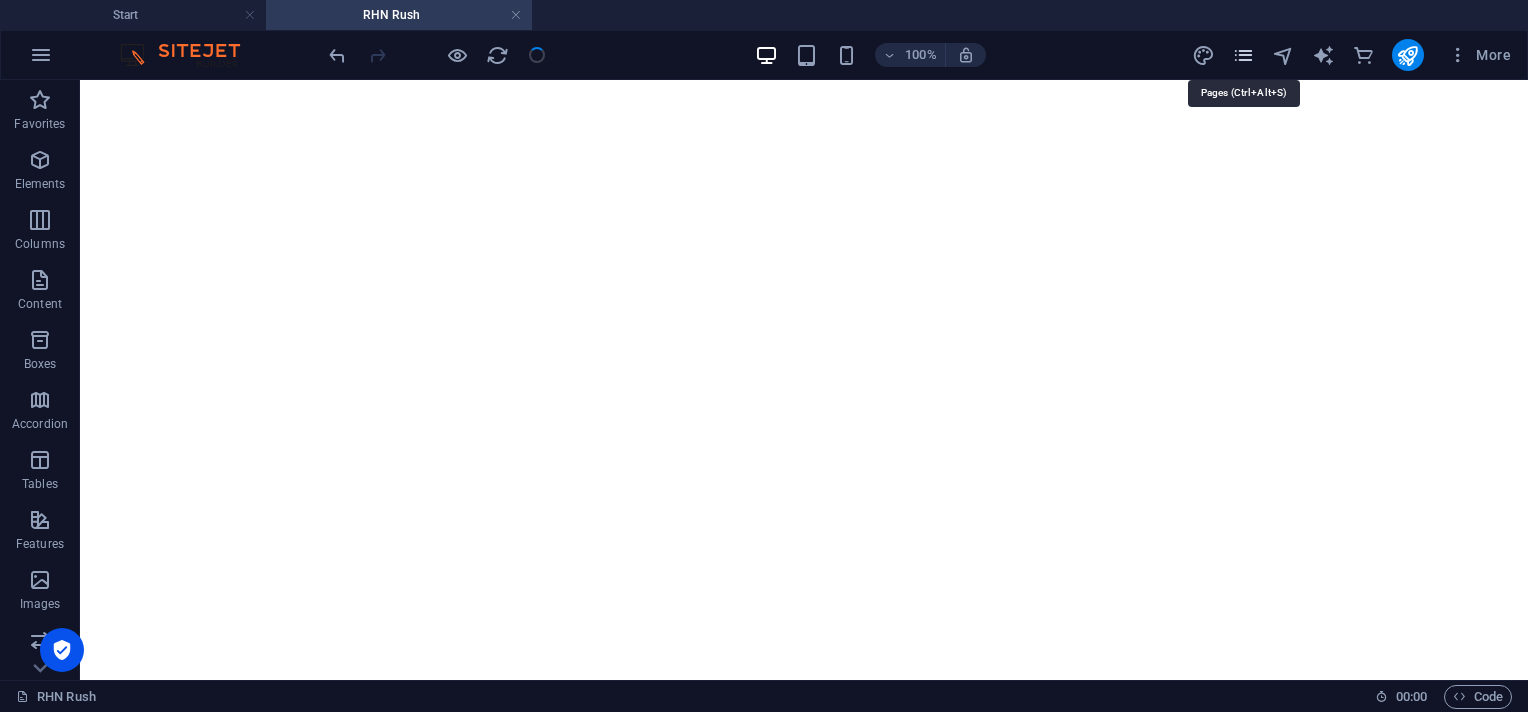 click at bounding box center [1243, 55] 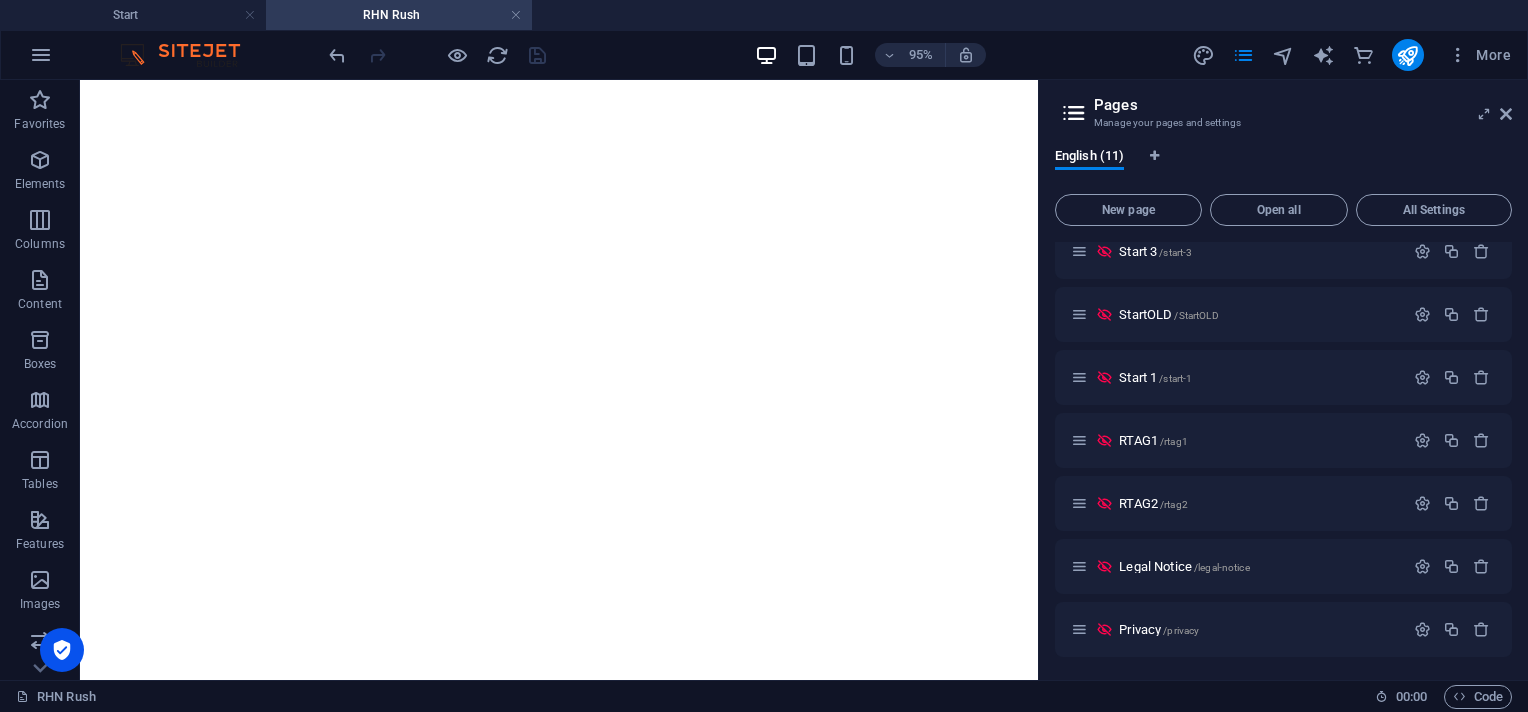 scroll, scrollTop: 0, scrollLeft: 0, axis: both 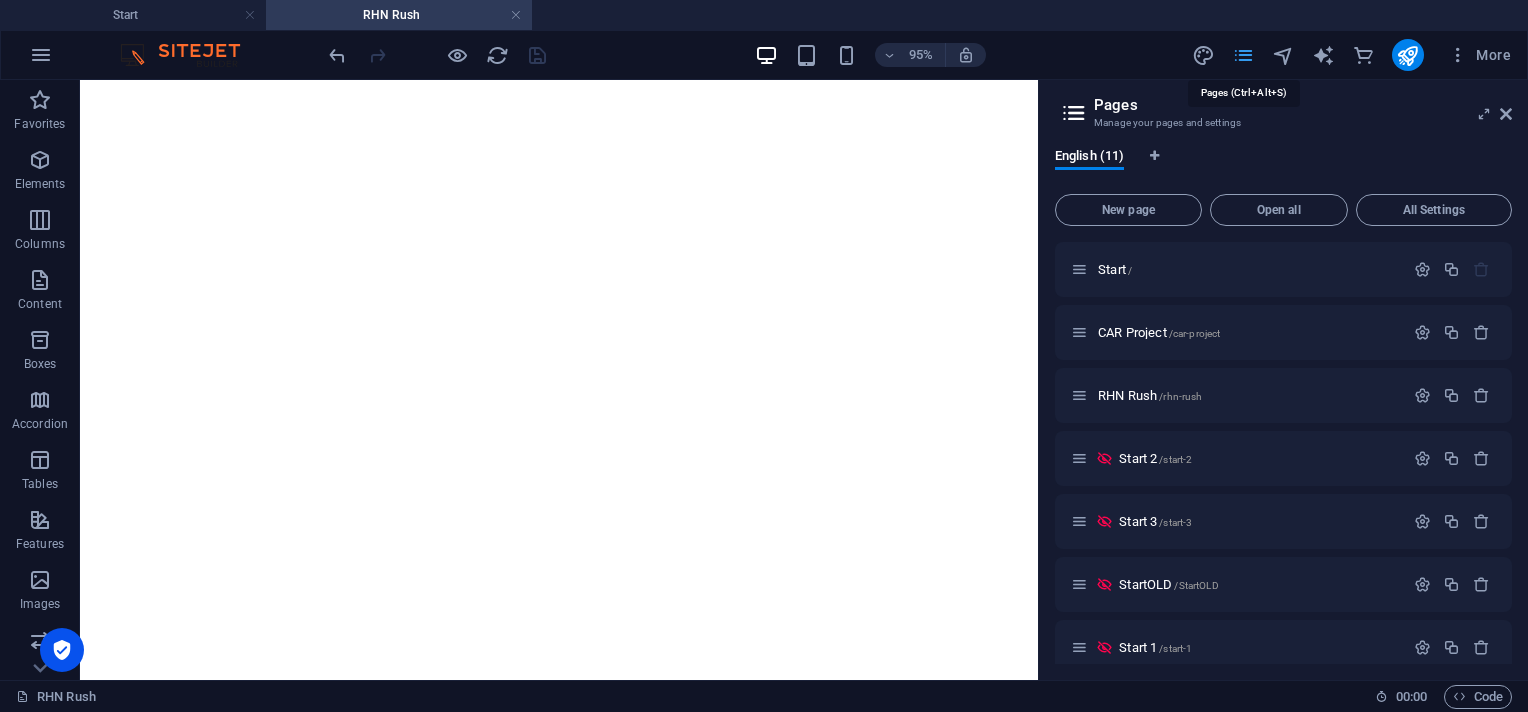click at bounding box center (1243, 55) 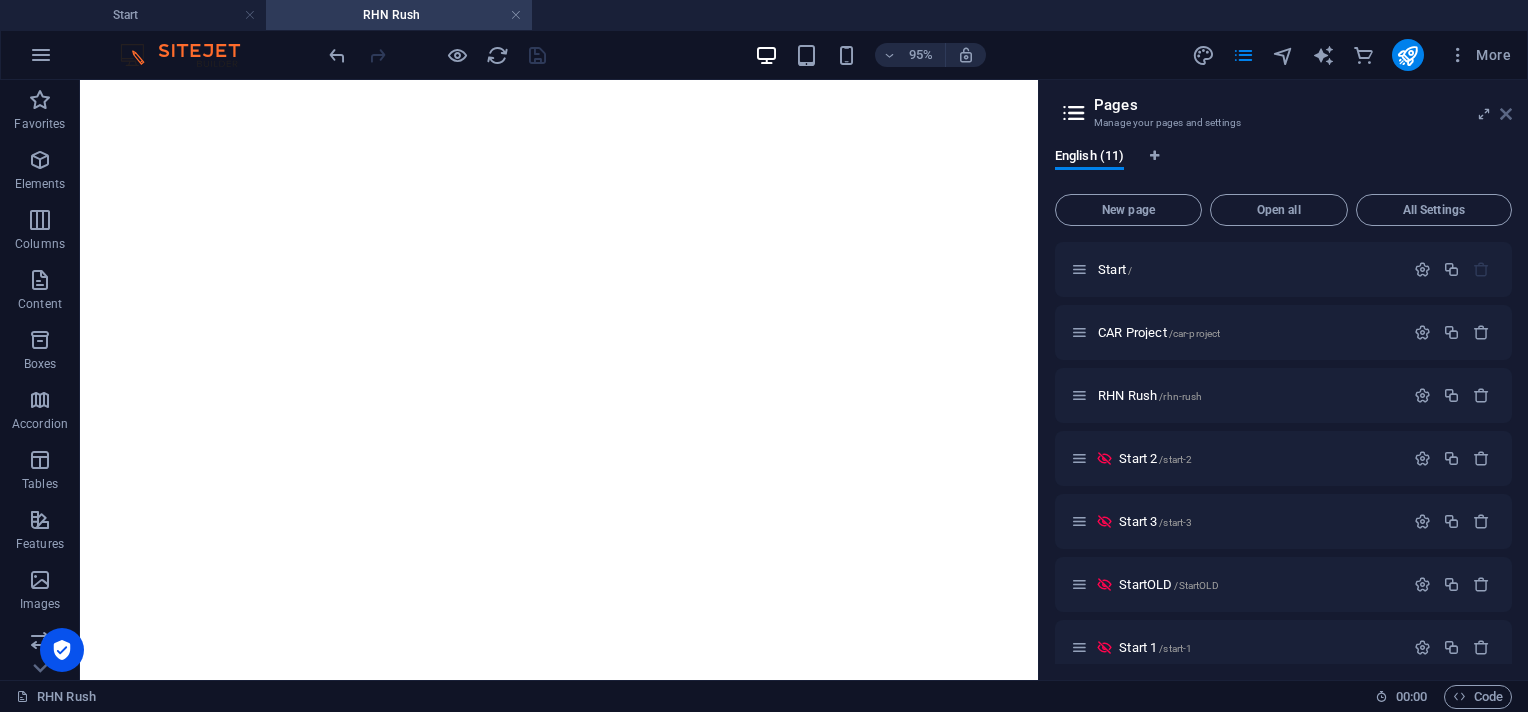 click at bounding box center (1506, 114) 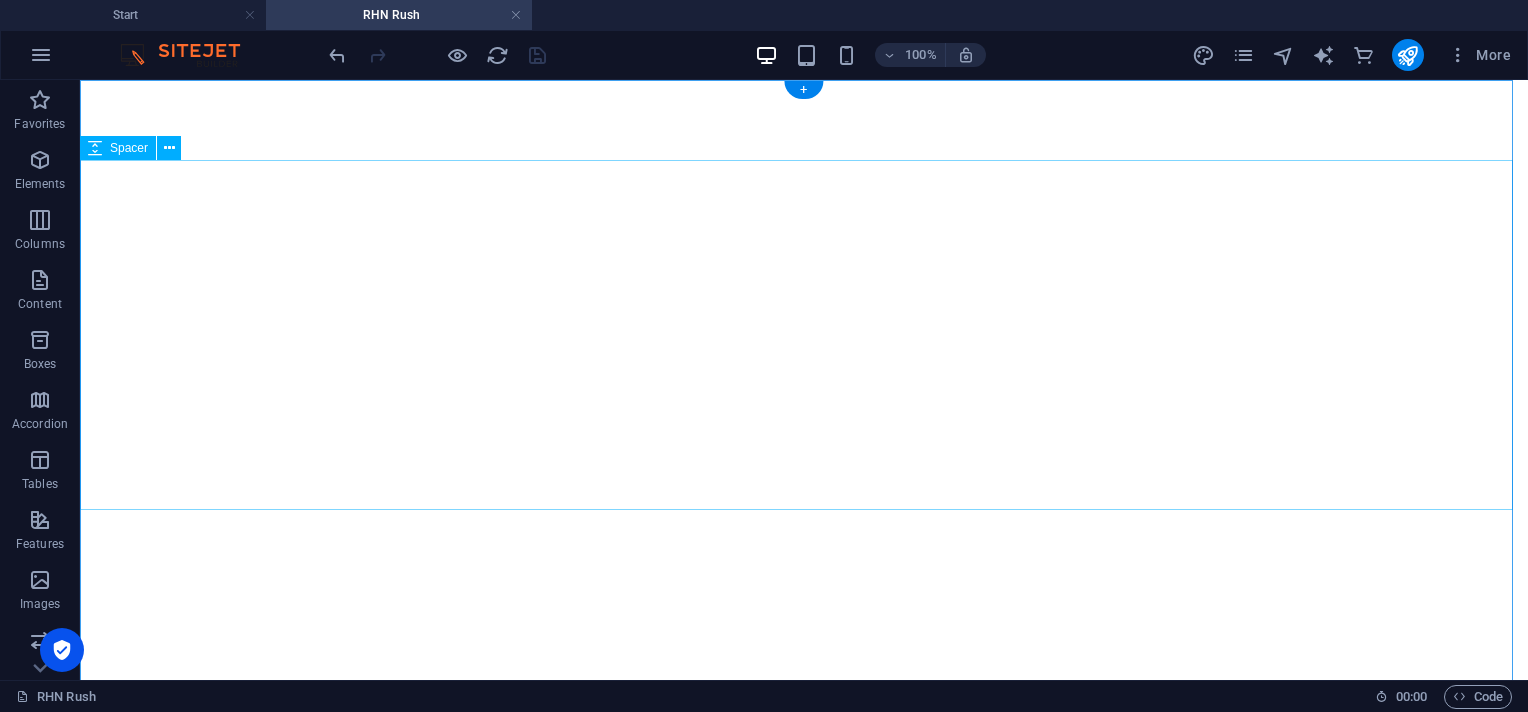 scroll, scrollTop: 235, scrollLeft: 0, axis: vertical 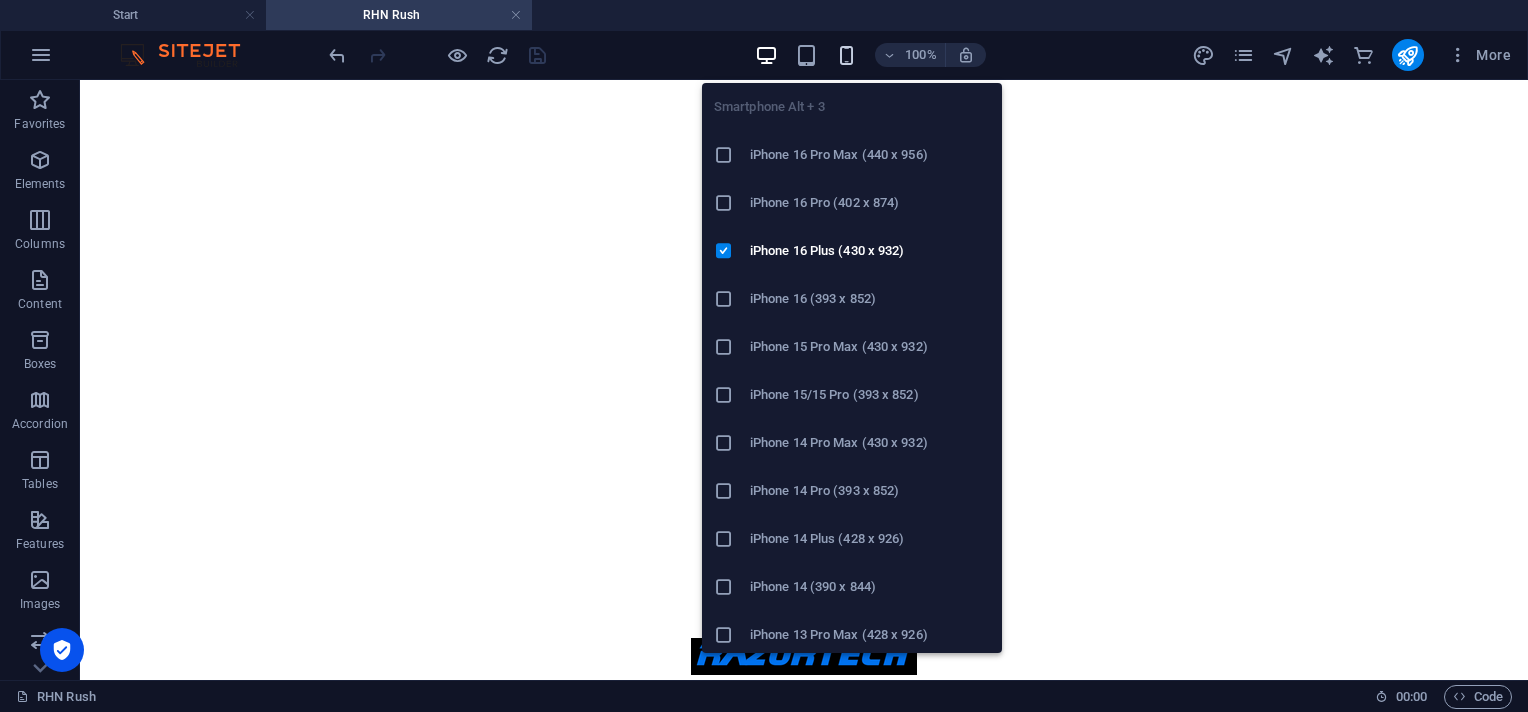 click at bounding box center [846, 55] 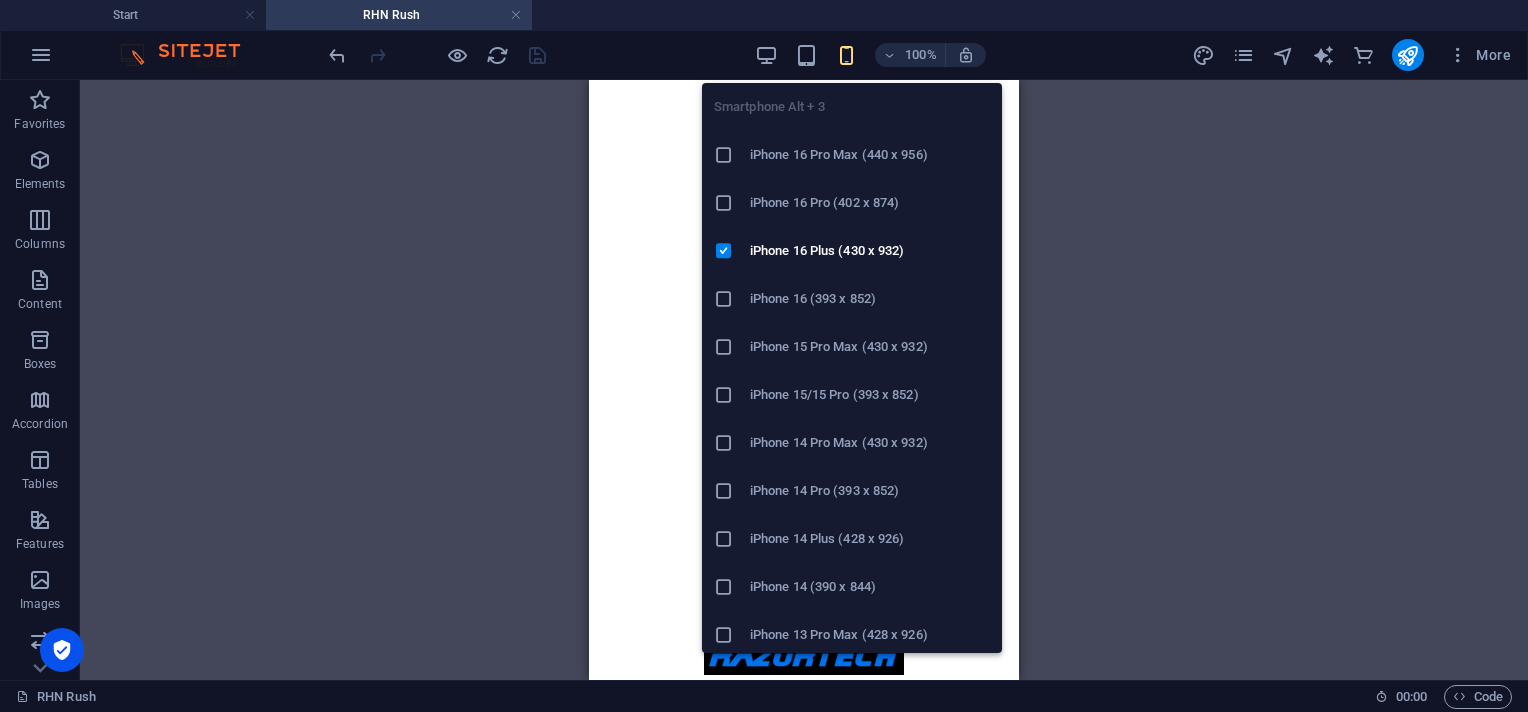 scroll, scrollTop: 141, scrollLeft: 0, axis: vertical 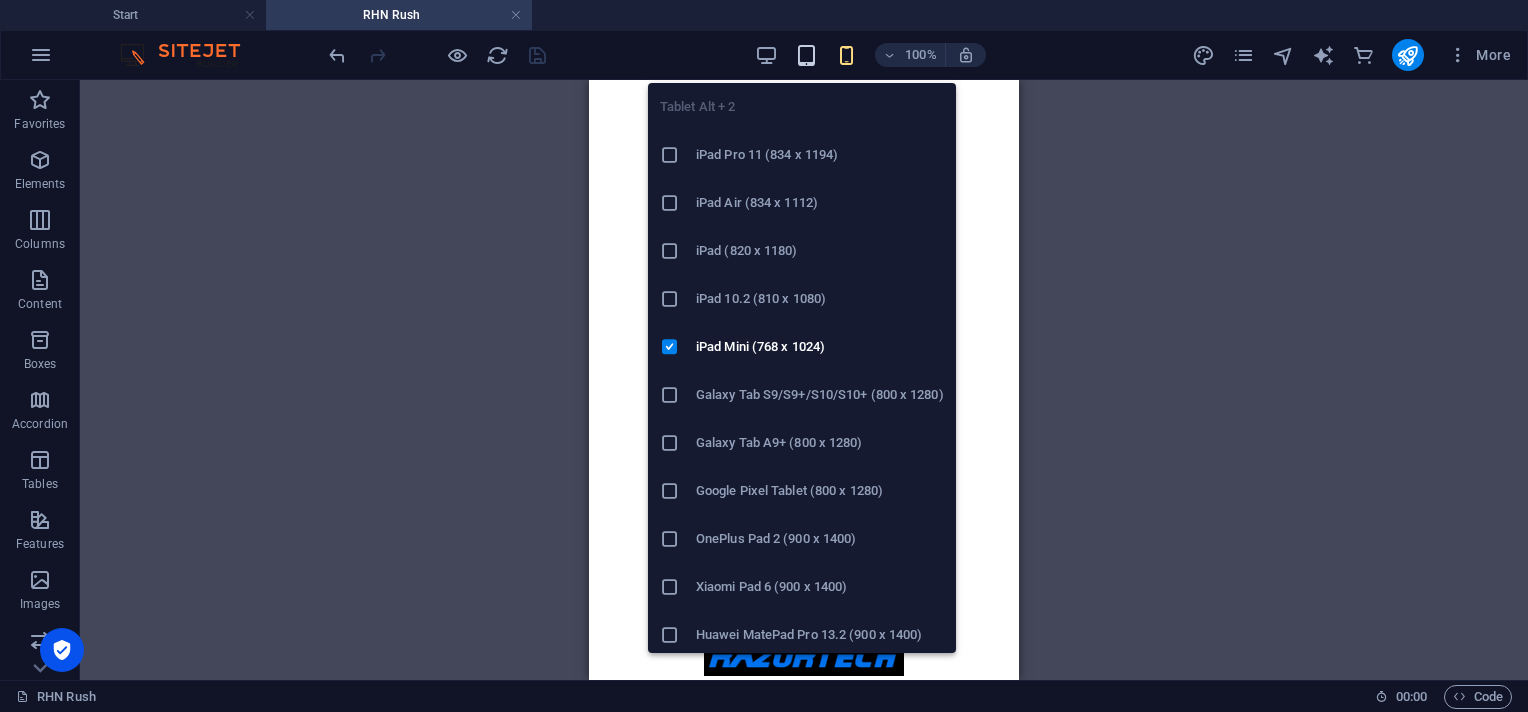 click at bounding box center [806, 55] 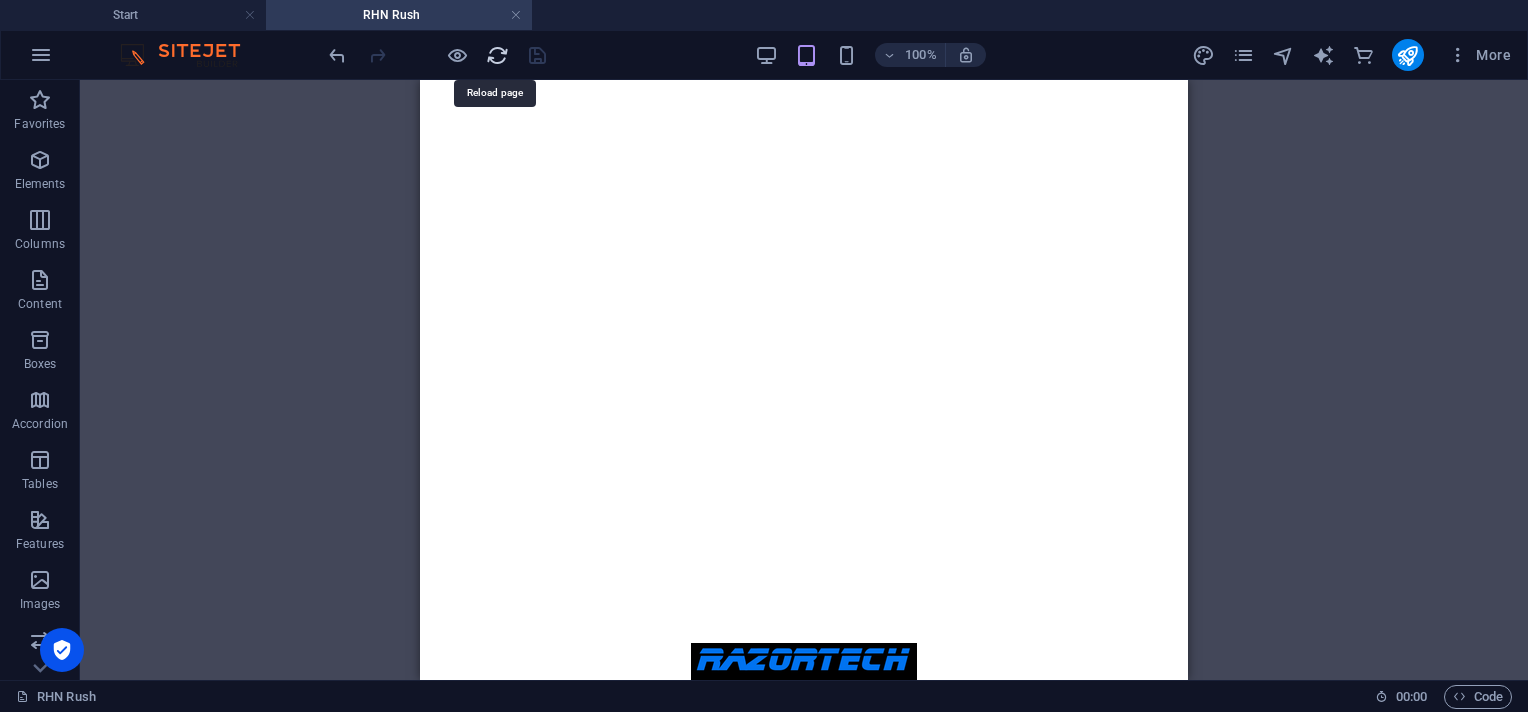 click at bounding box center [497, 55] 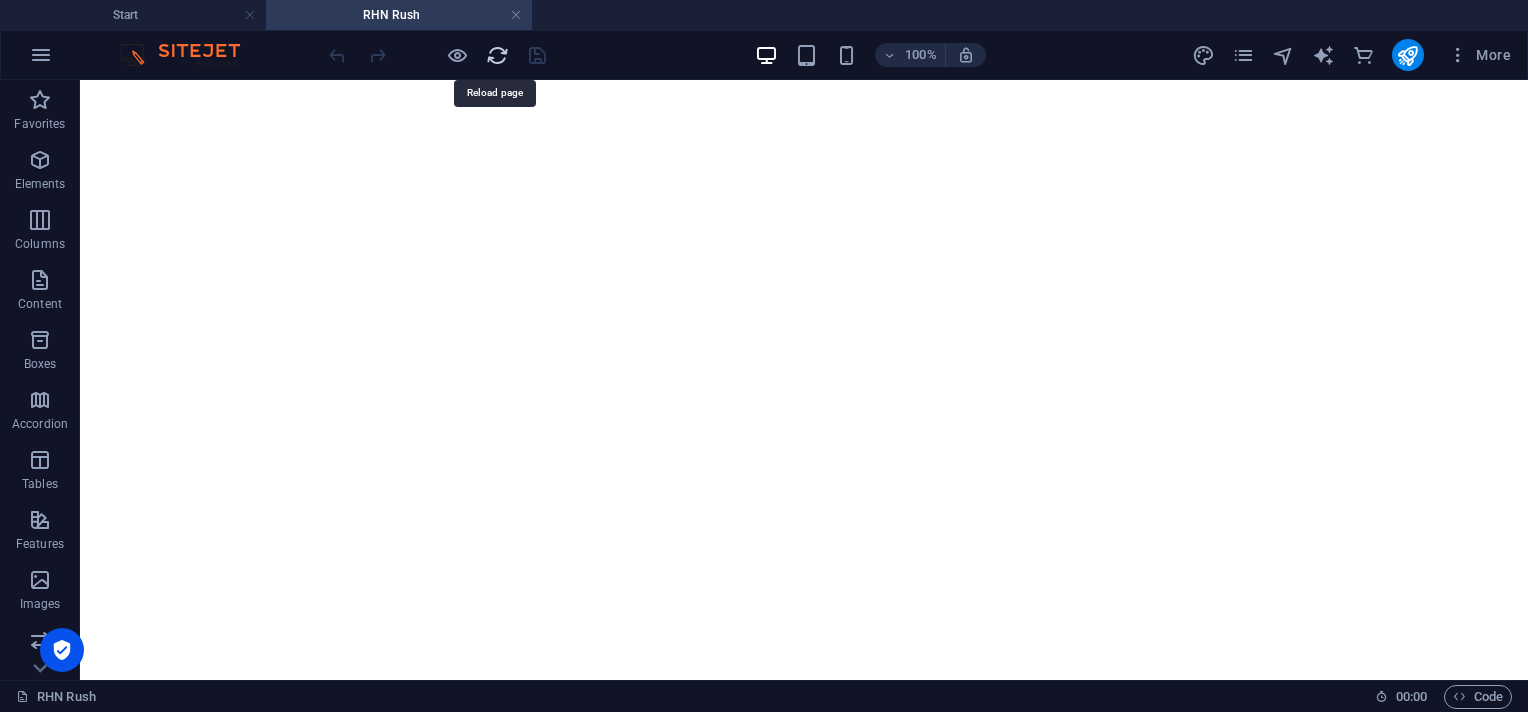 scroll, scrollTop: 0, scrollLeft: 0, axis: both 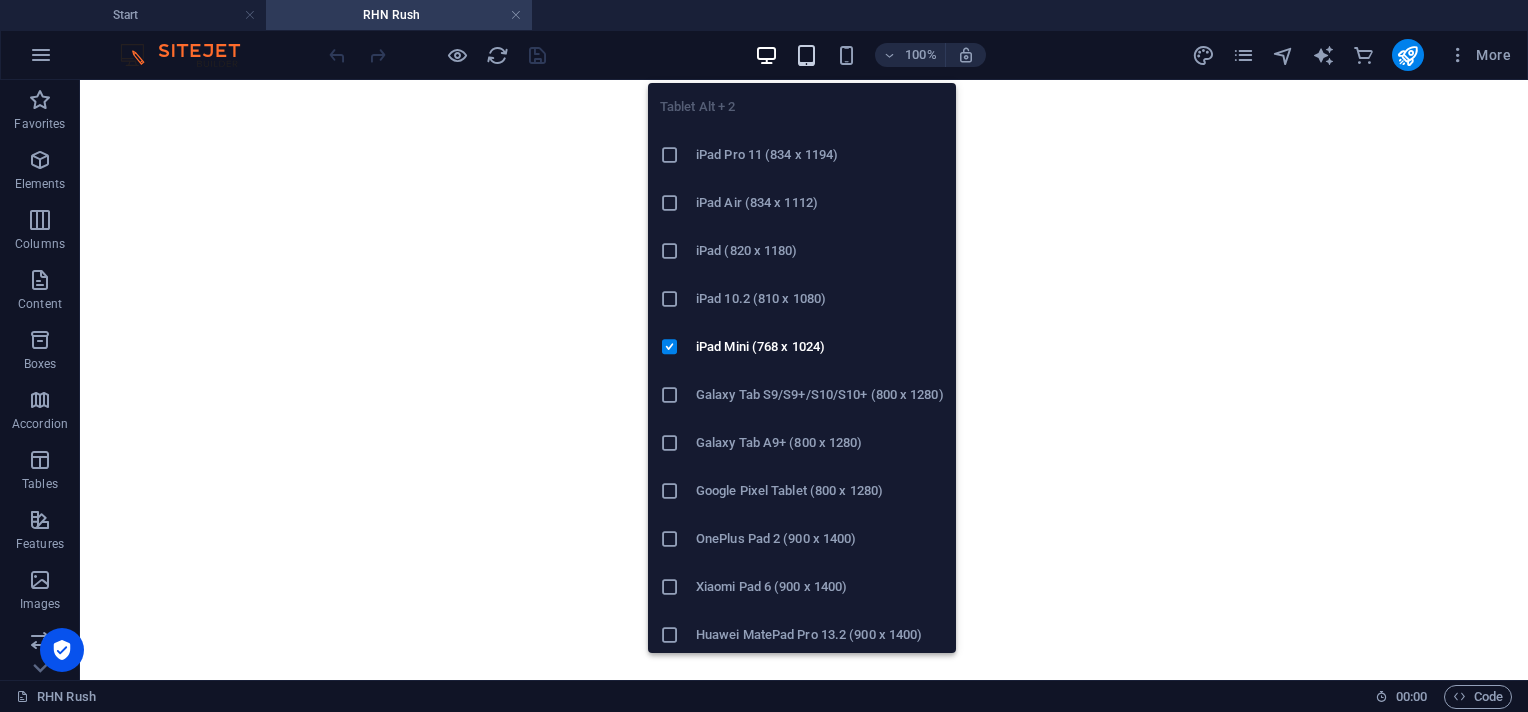 click at bounding box center (806, 55) 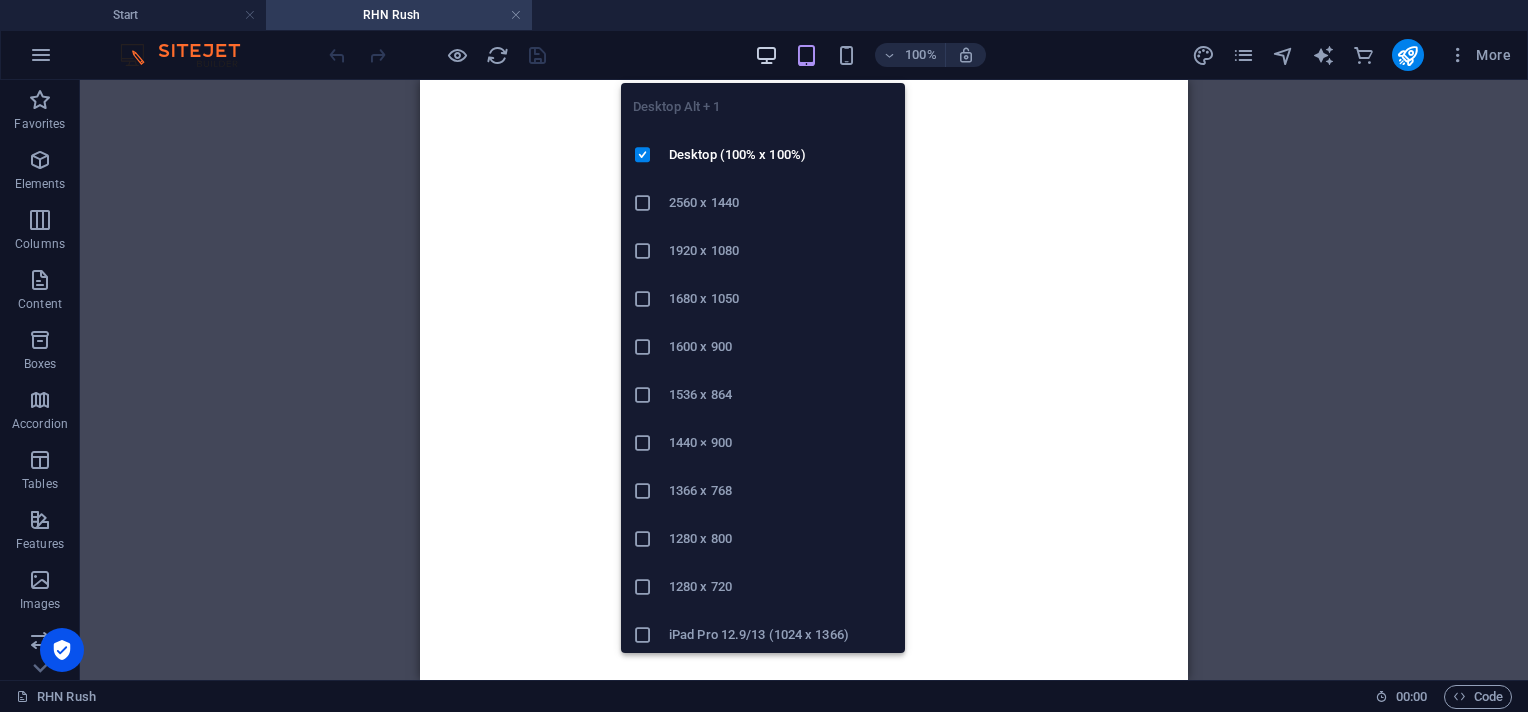 click at bounding box center [766, 55] 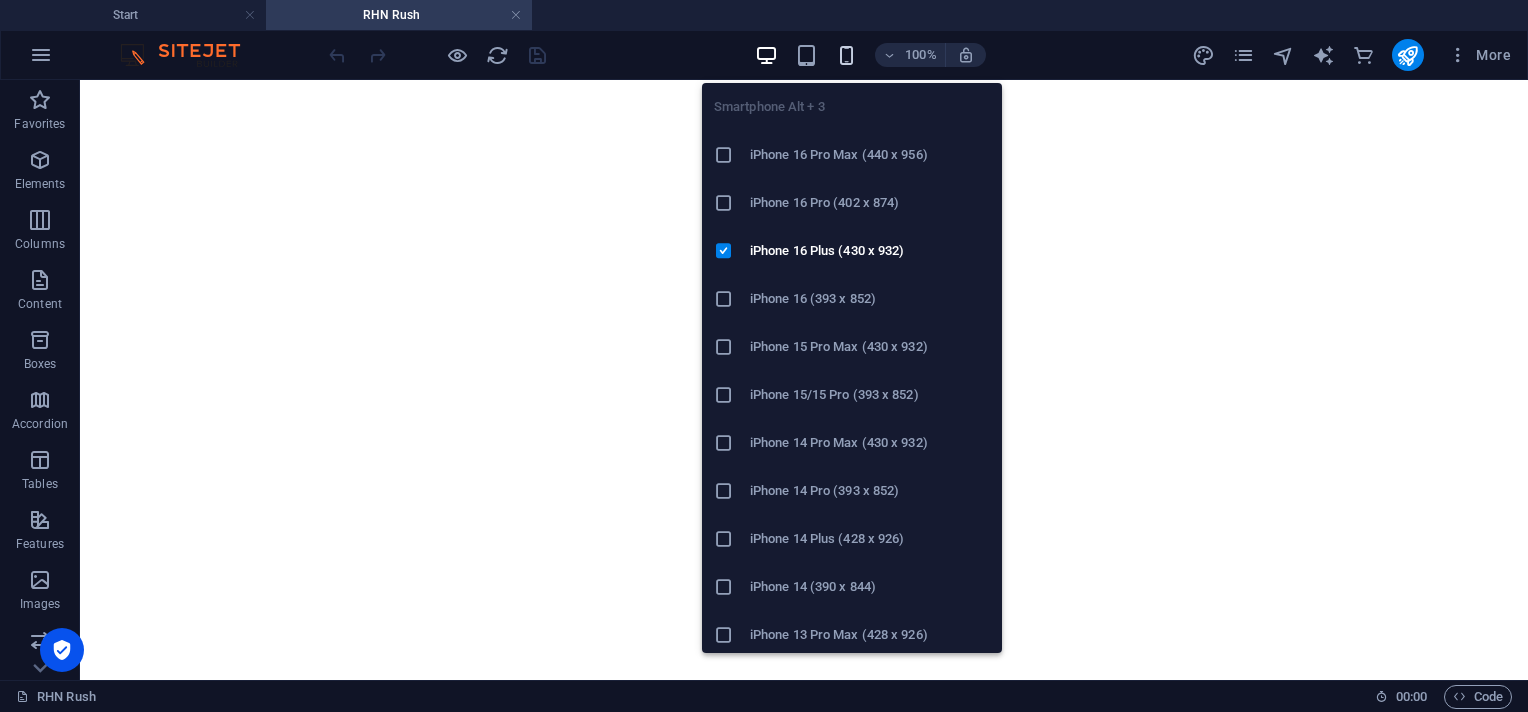 click at bounding box center (846, 55) 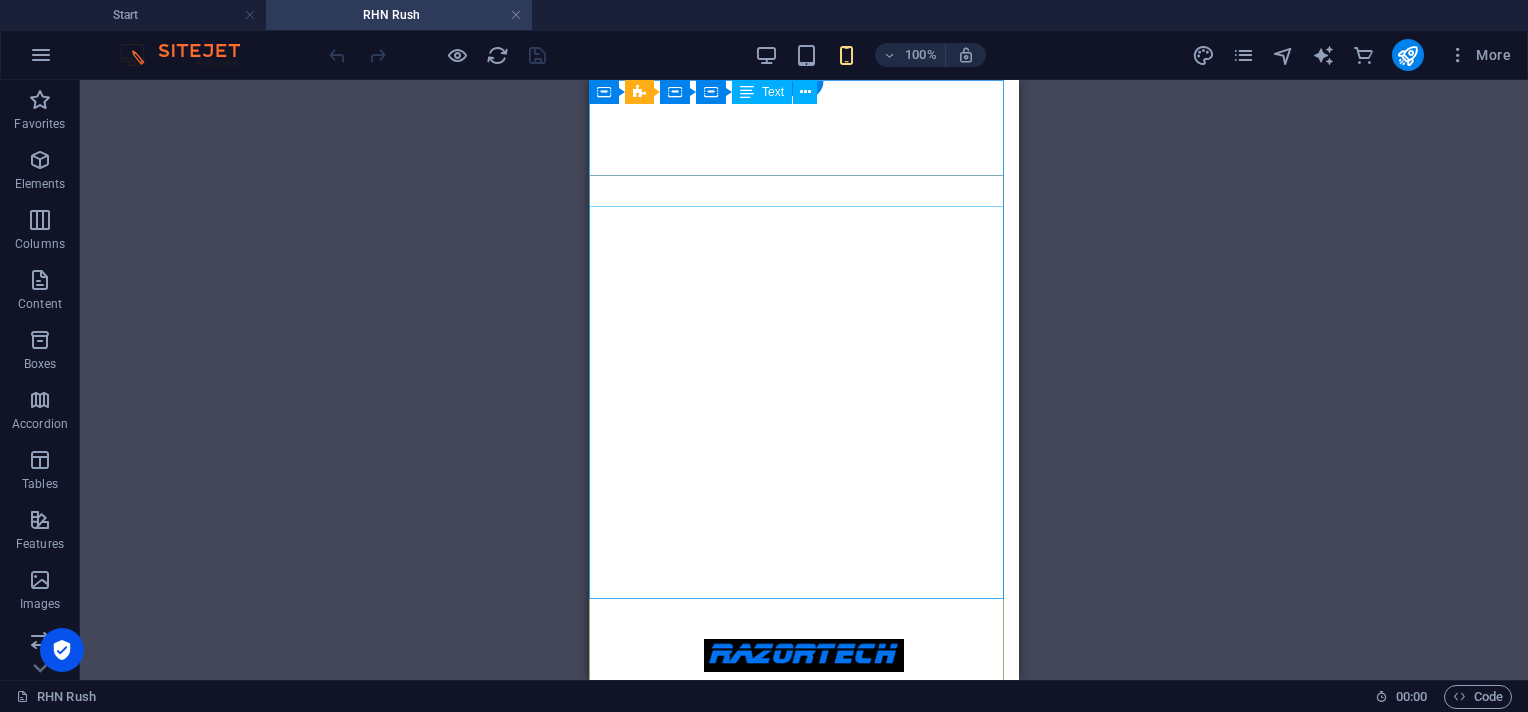 scroll, scrollTop: 0, scrollLeft: 0, axis: both 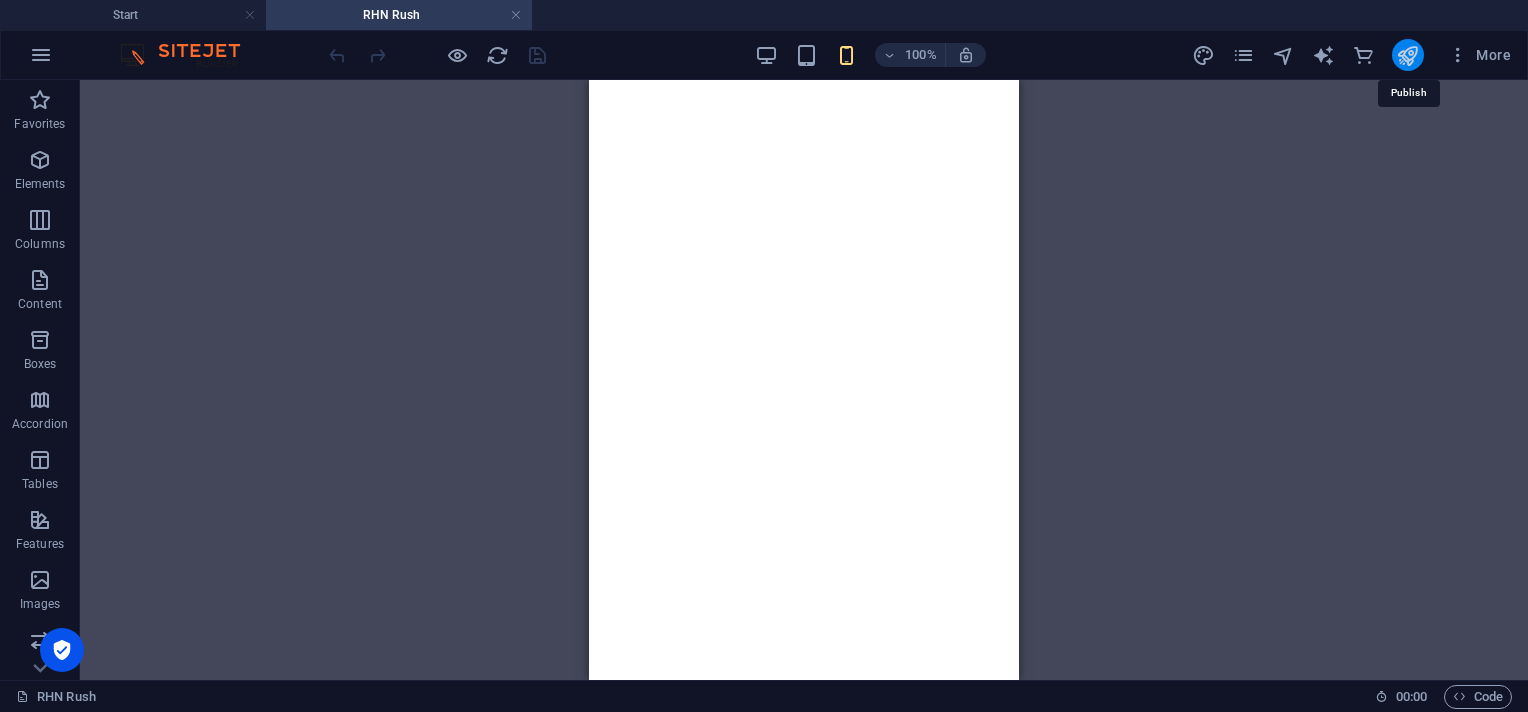 click at bounding box center [1407, 55] 